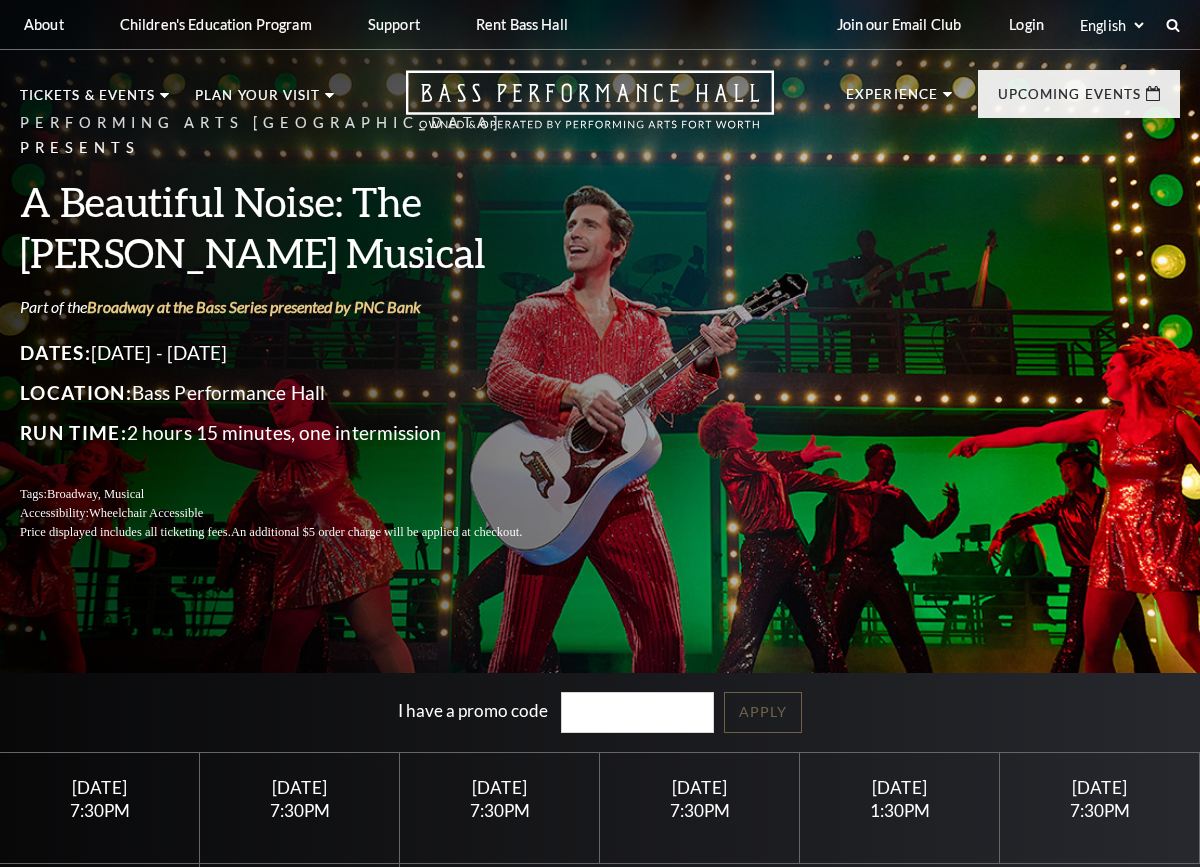 scroll, scrollTop: 0, scrollLeft: 0, axis: both 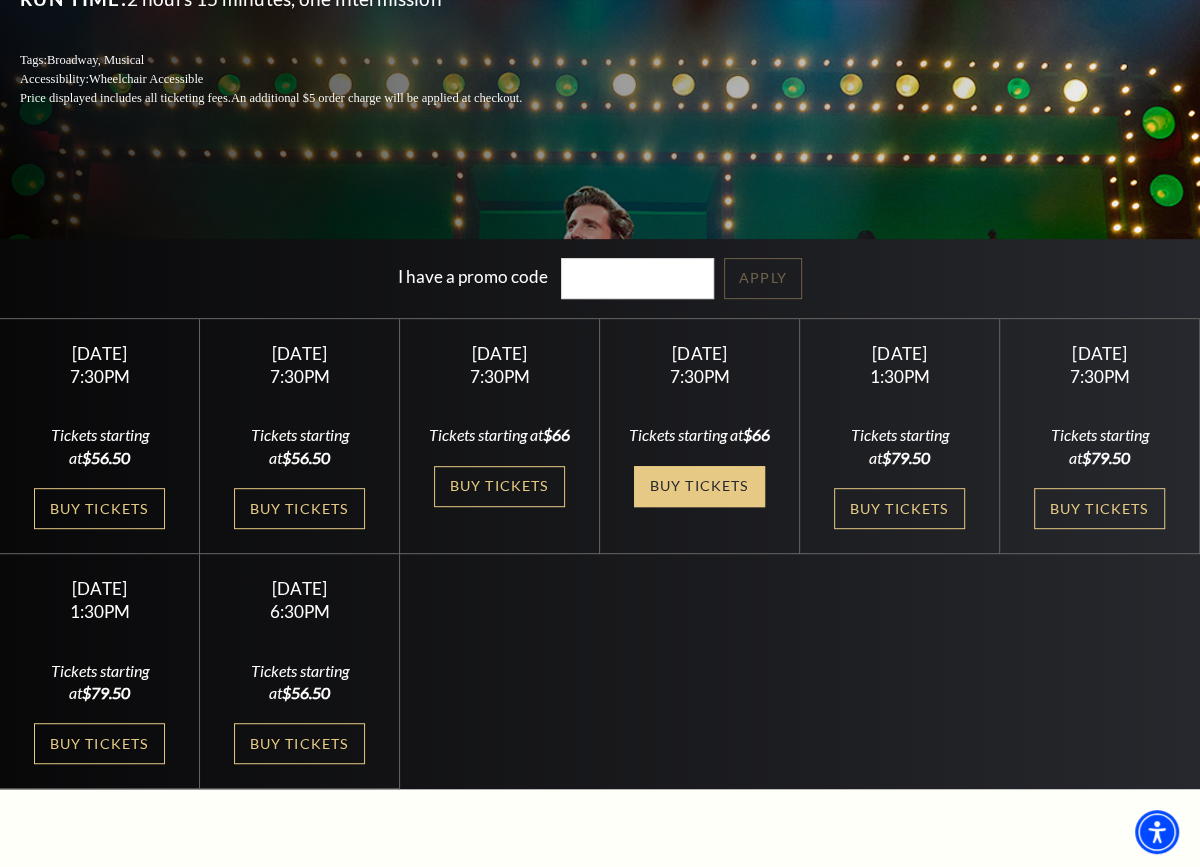 click on "Buy Tickets" at bounding box center [699, 486] 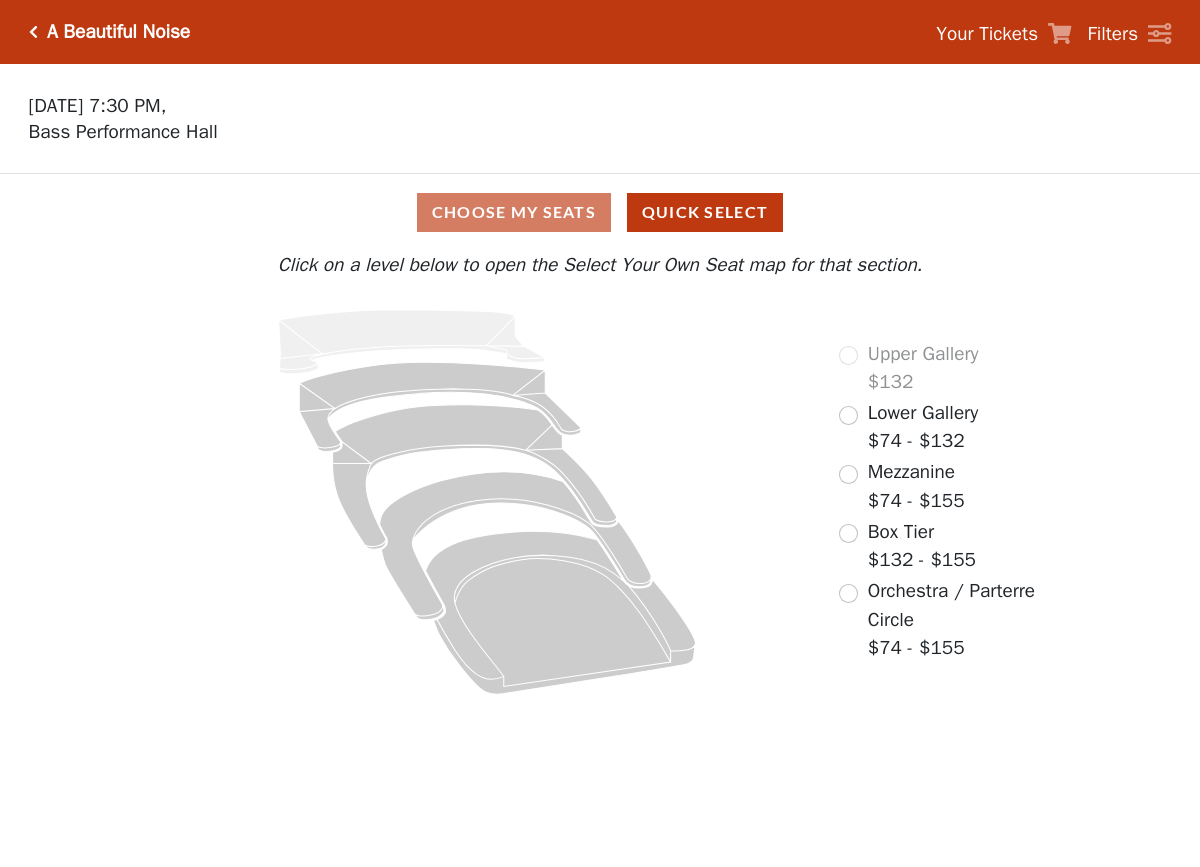 scroll, scrollTop: 0, scrollLeft: 0, axis: both 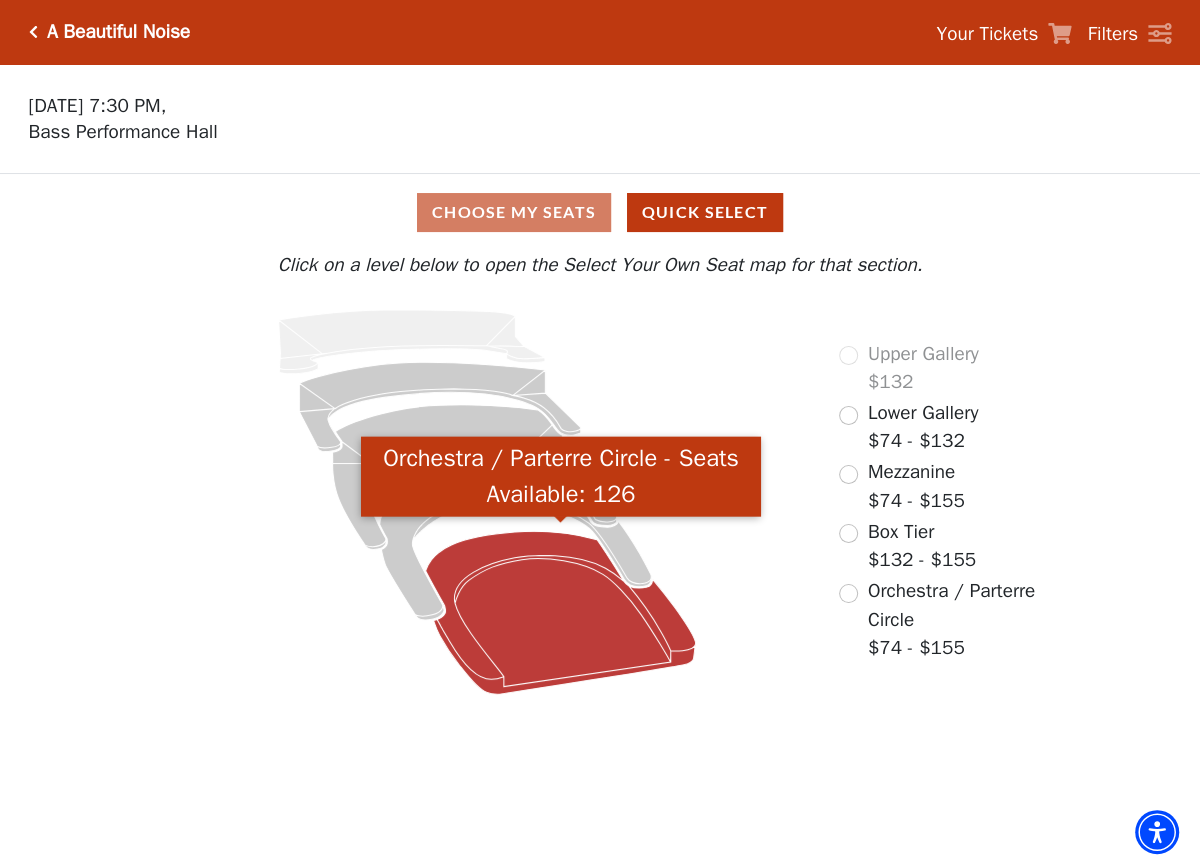 click 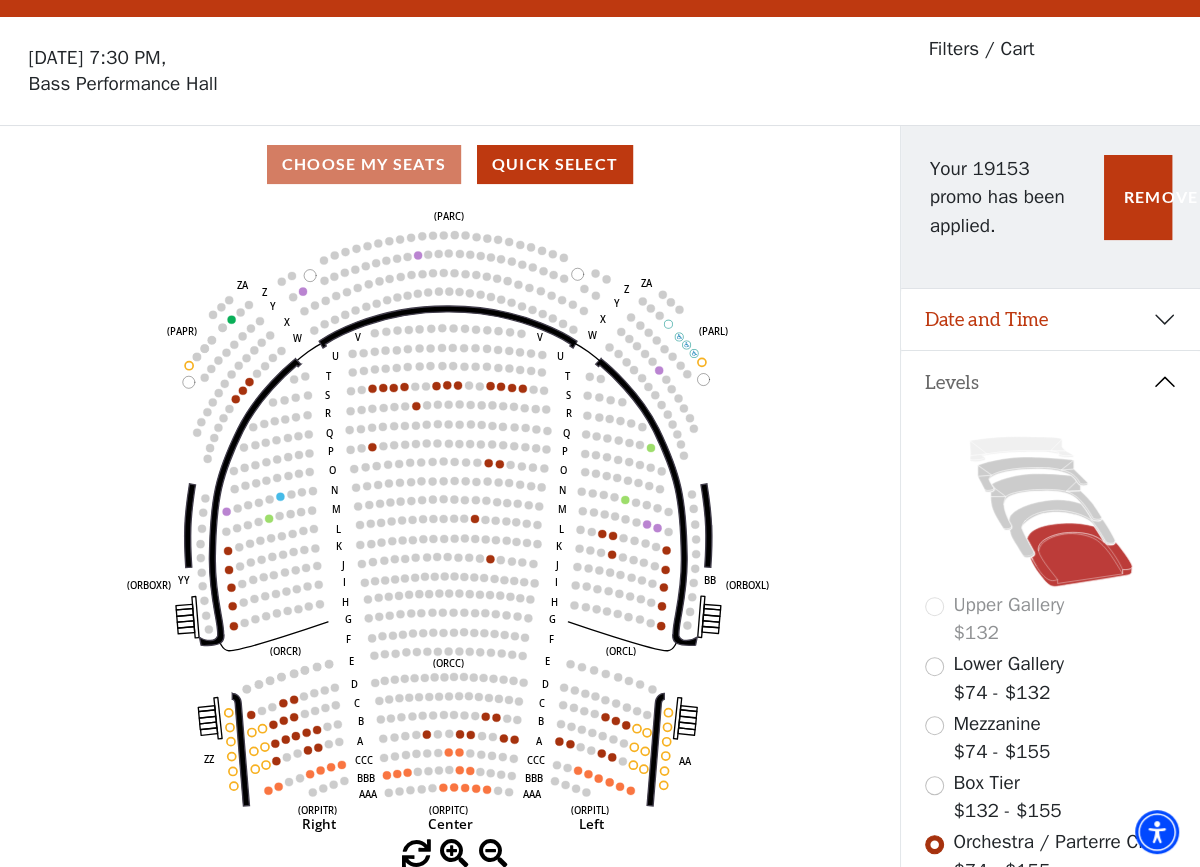 scroll, scrollTop: 92, scrollLeft: 0, axis: vertical 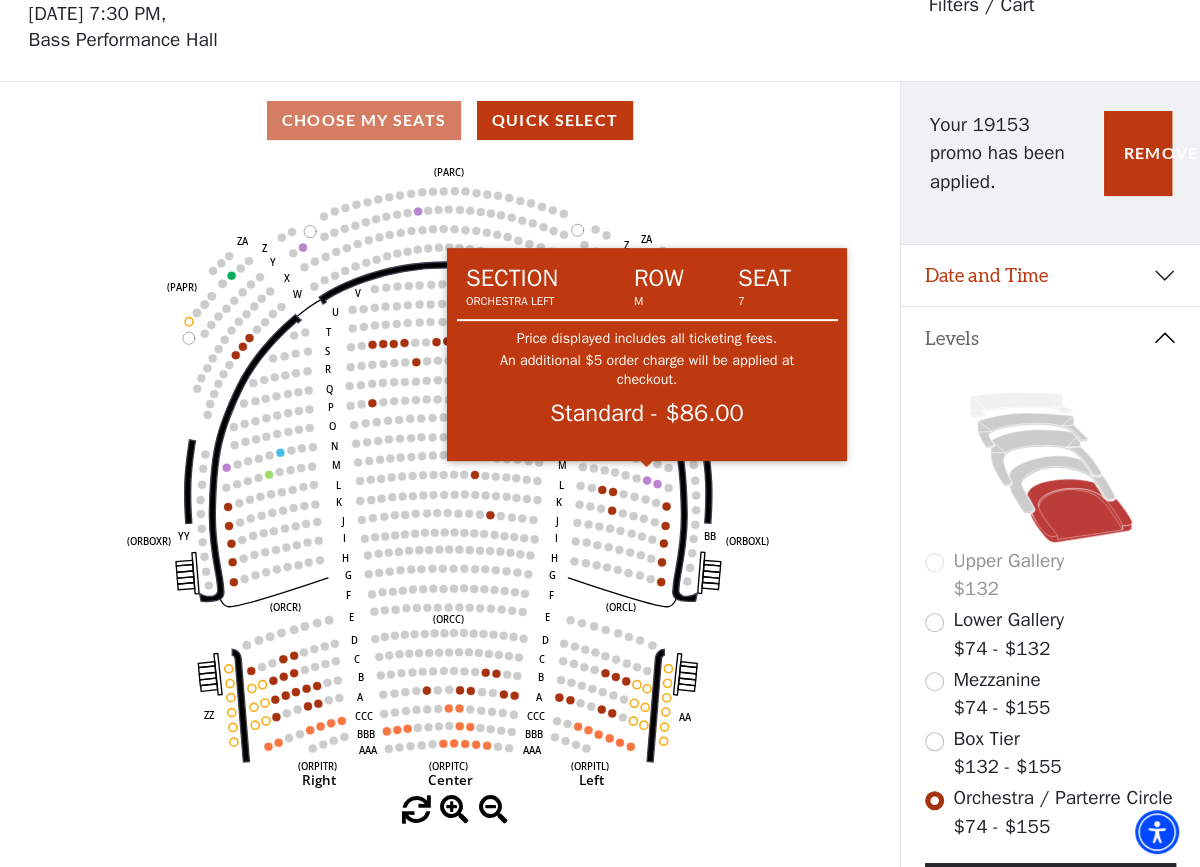 click 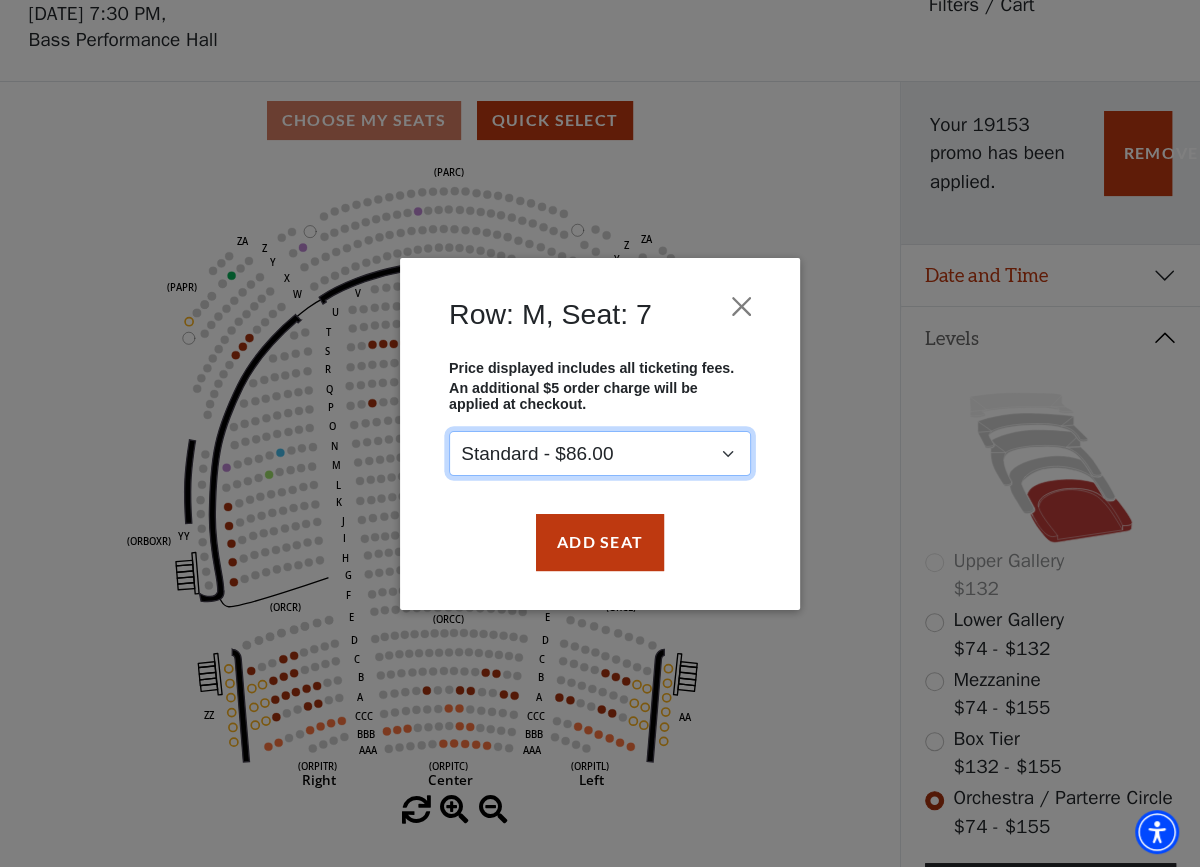 click on "Standard - $86.00" at bounding box center (600, 453) 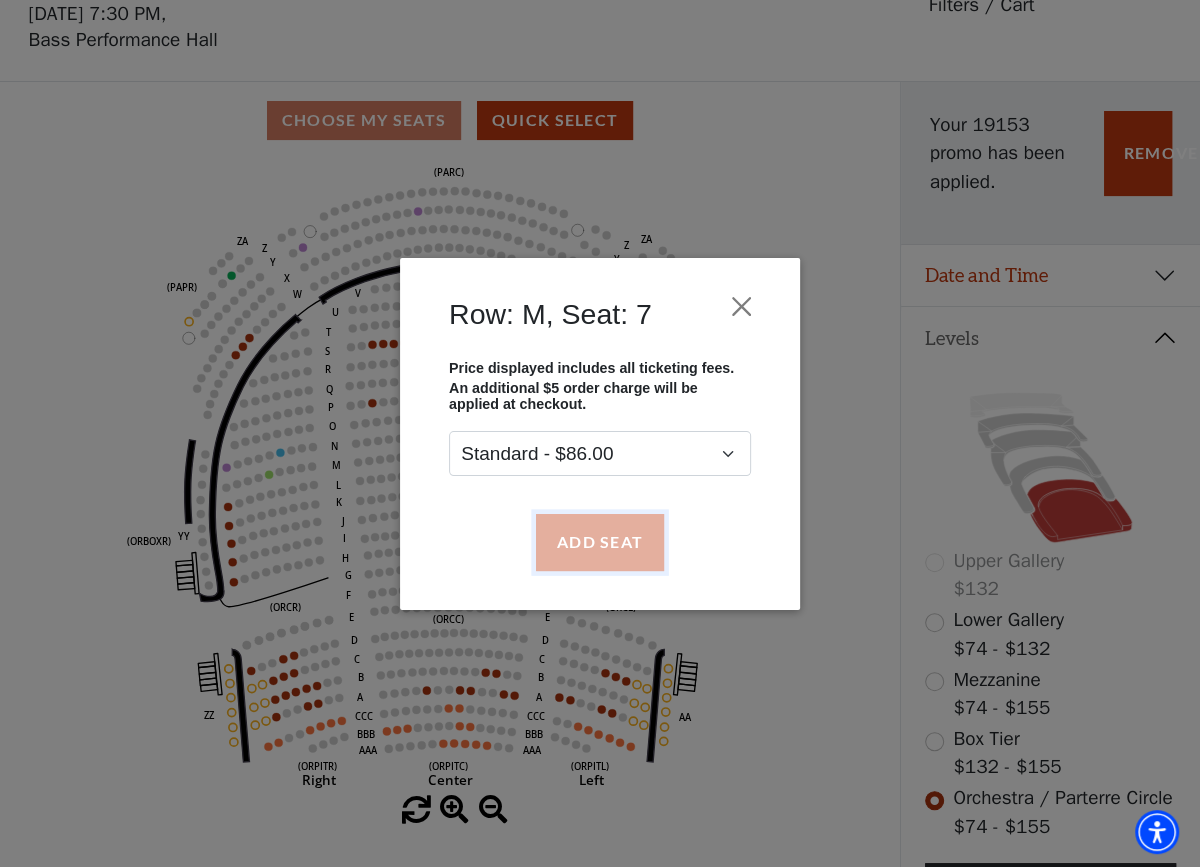 click on "Add Seat" at bounding box center (600, 542) 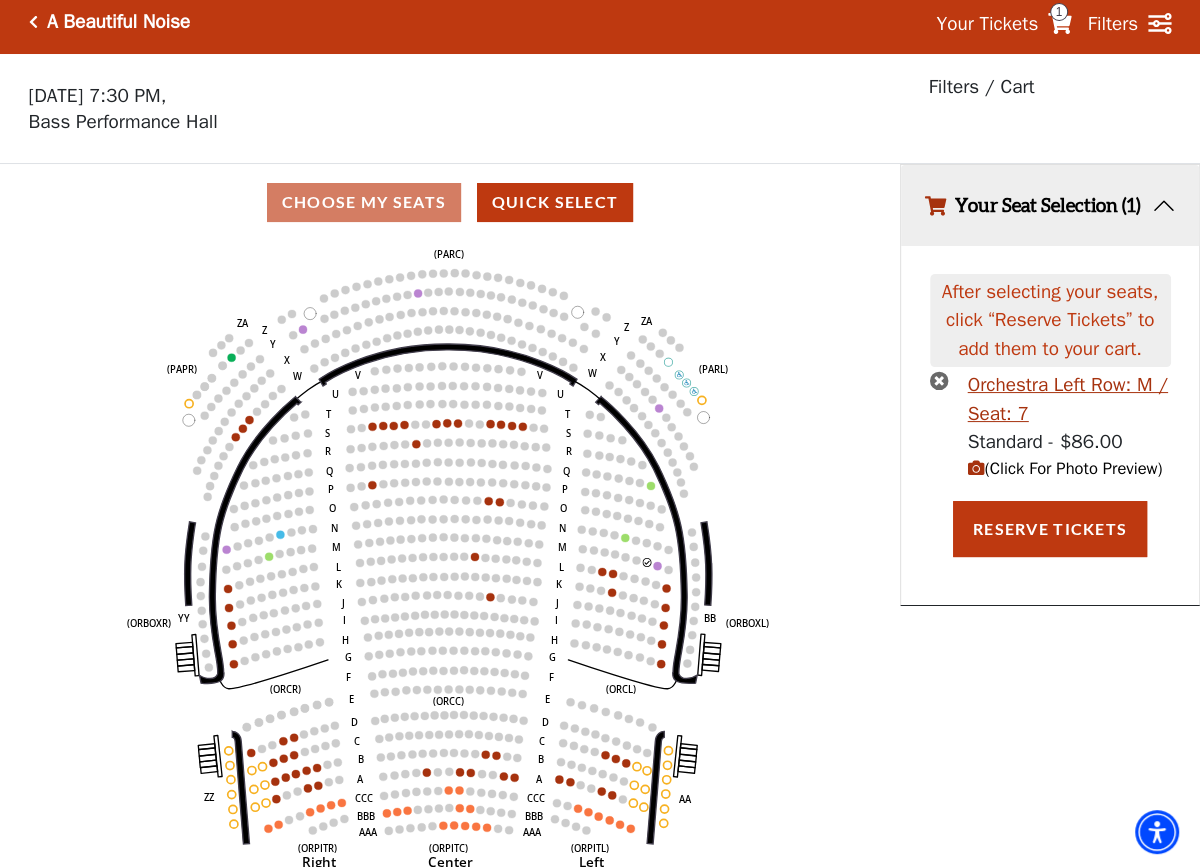 scroll, scrollTop: 0, scrollLeft: 0, axis: both 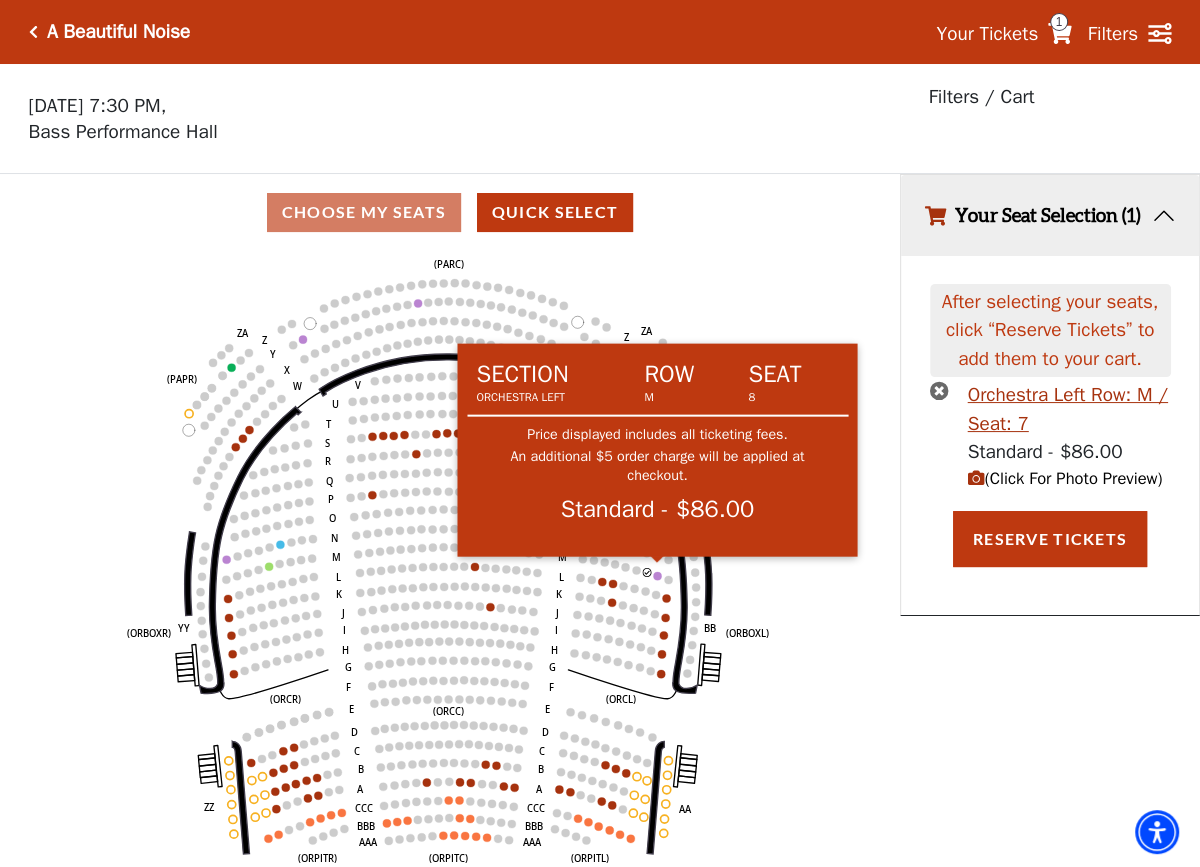 click 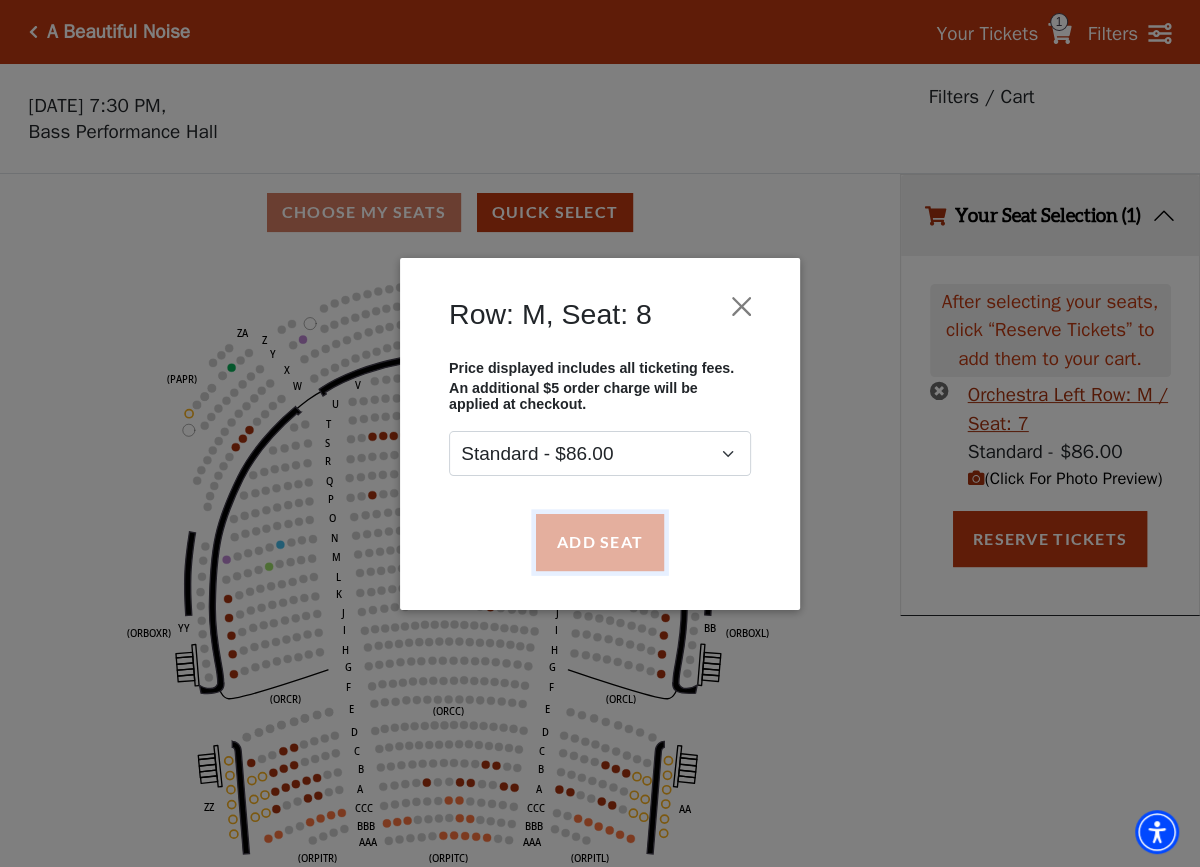 click on "Add Seat" at bounding box center (600, 542) 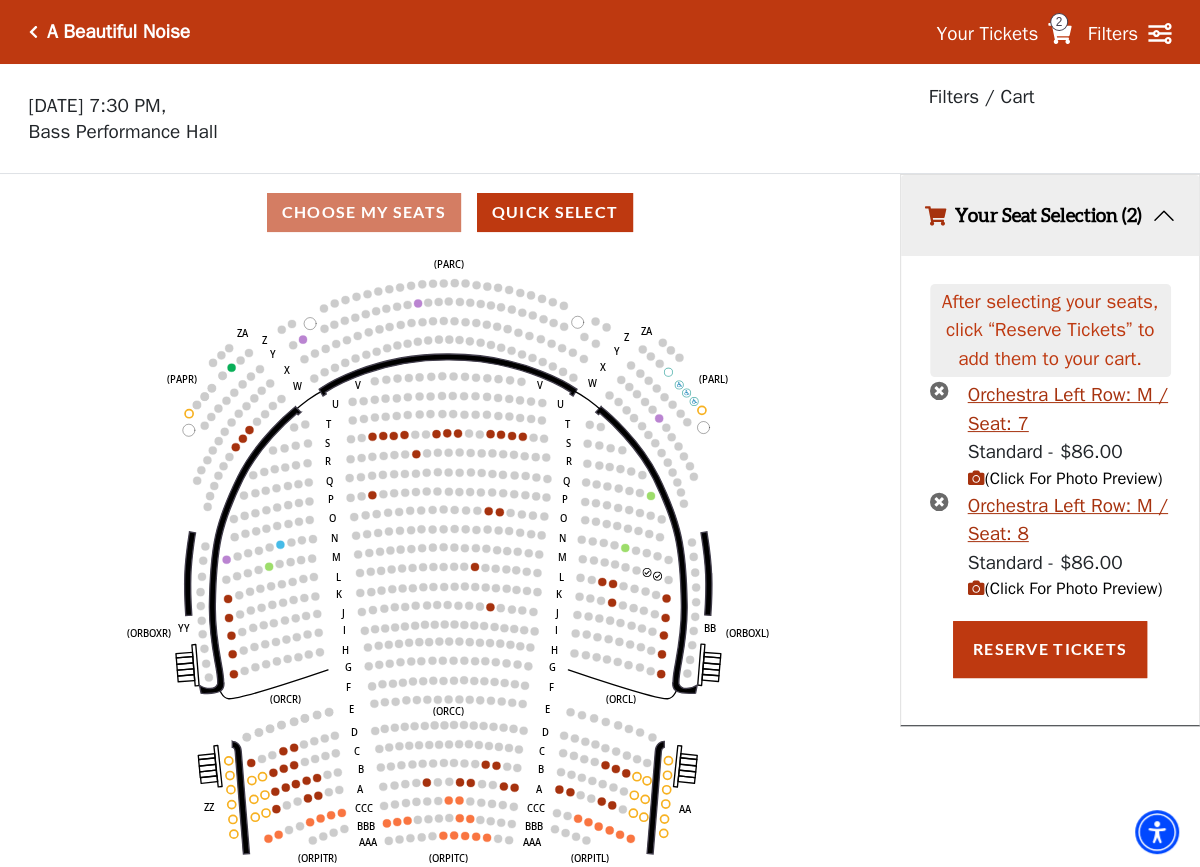scroll, scrollTop: 41, scrollLeft: 0, axis: vertical 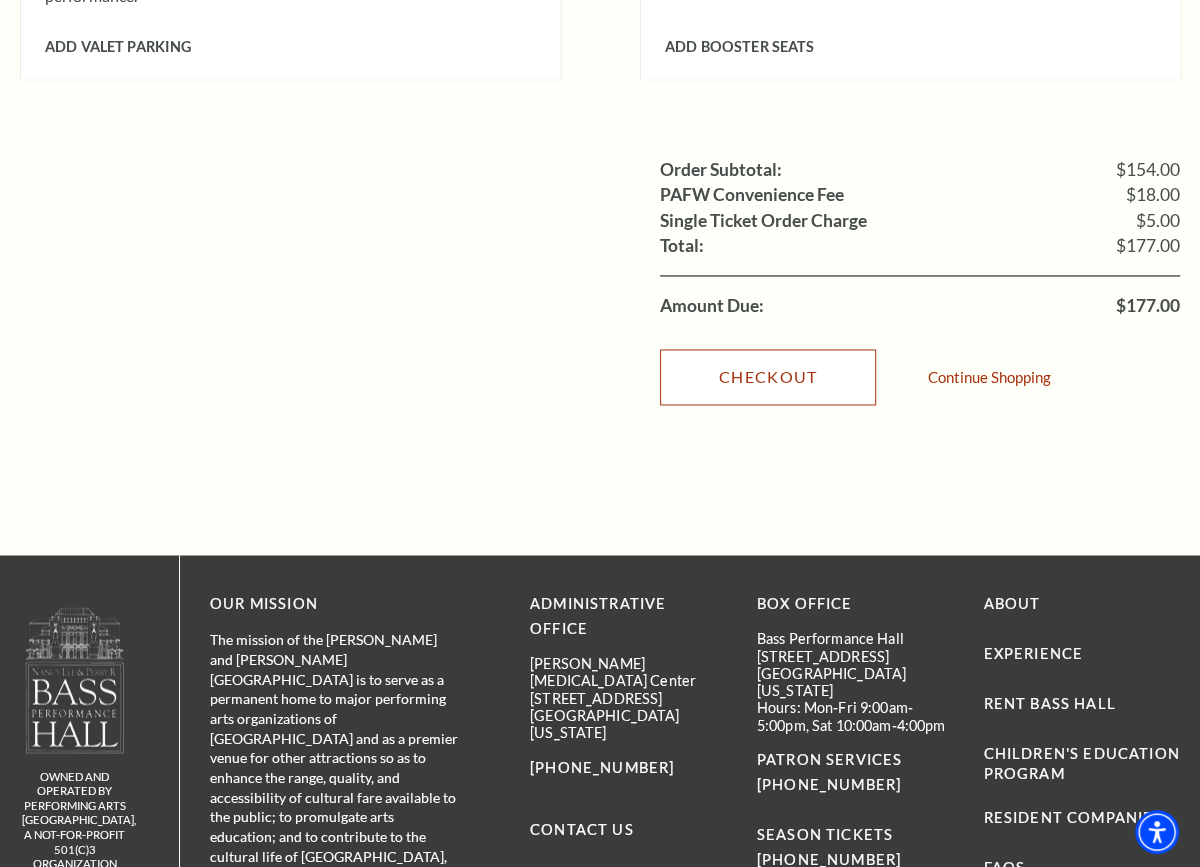 click on "Checkout" at bounding box center (768, 377) 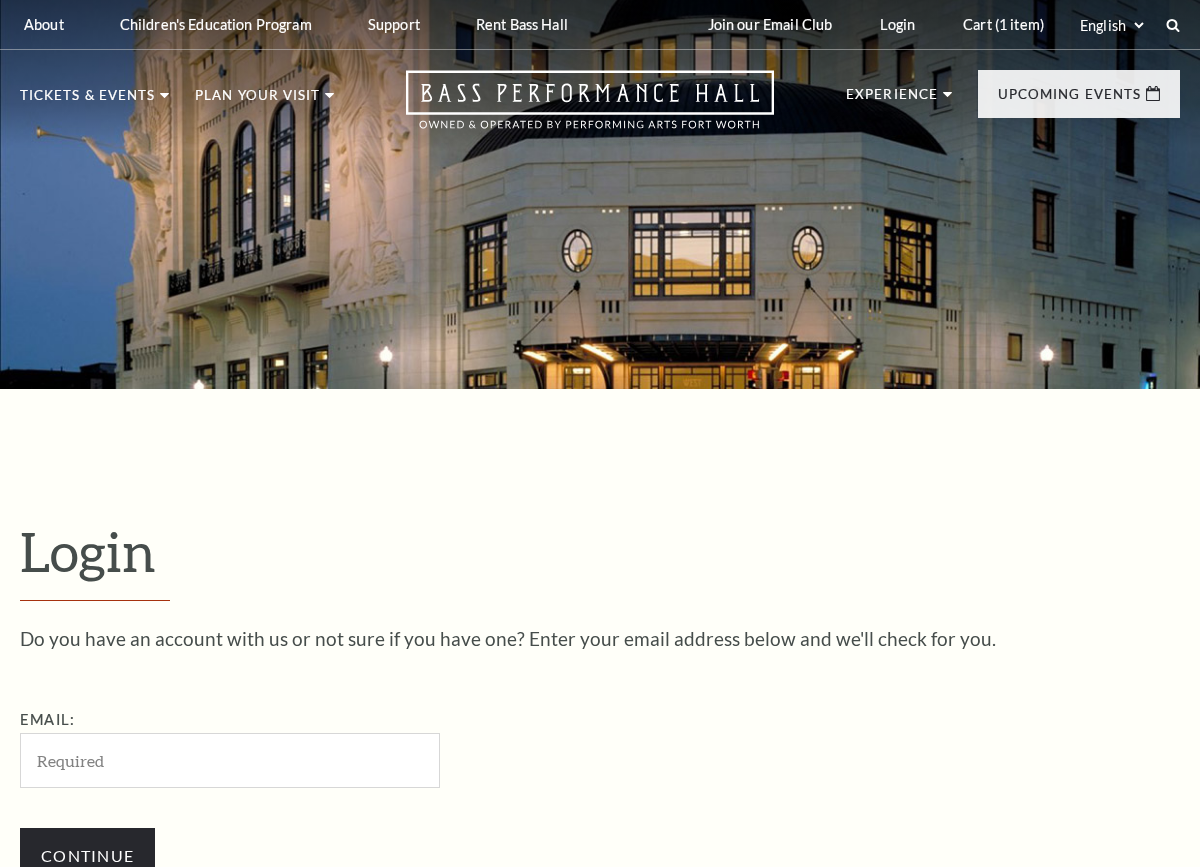 scroll, scrollTop: 0, scrollLeft: 0, axis: both 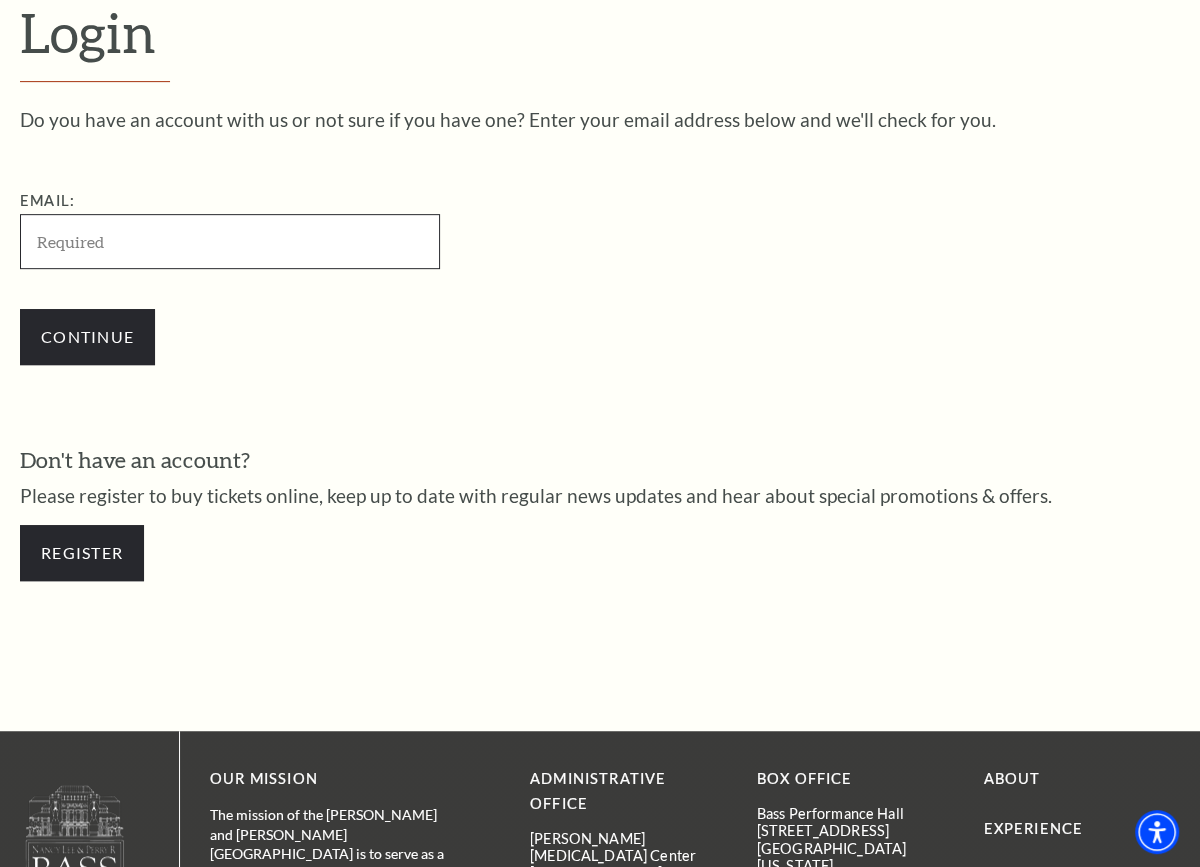click on "Email:" at bounding box center [230, 241] 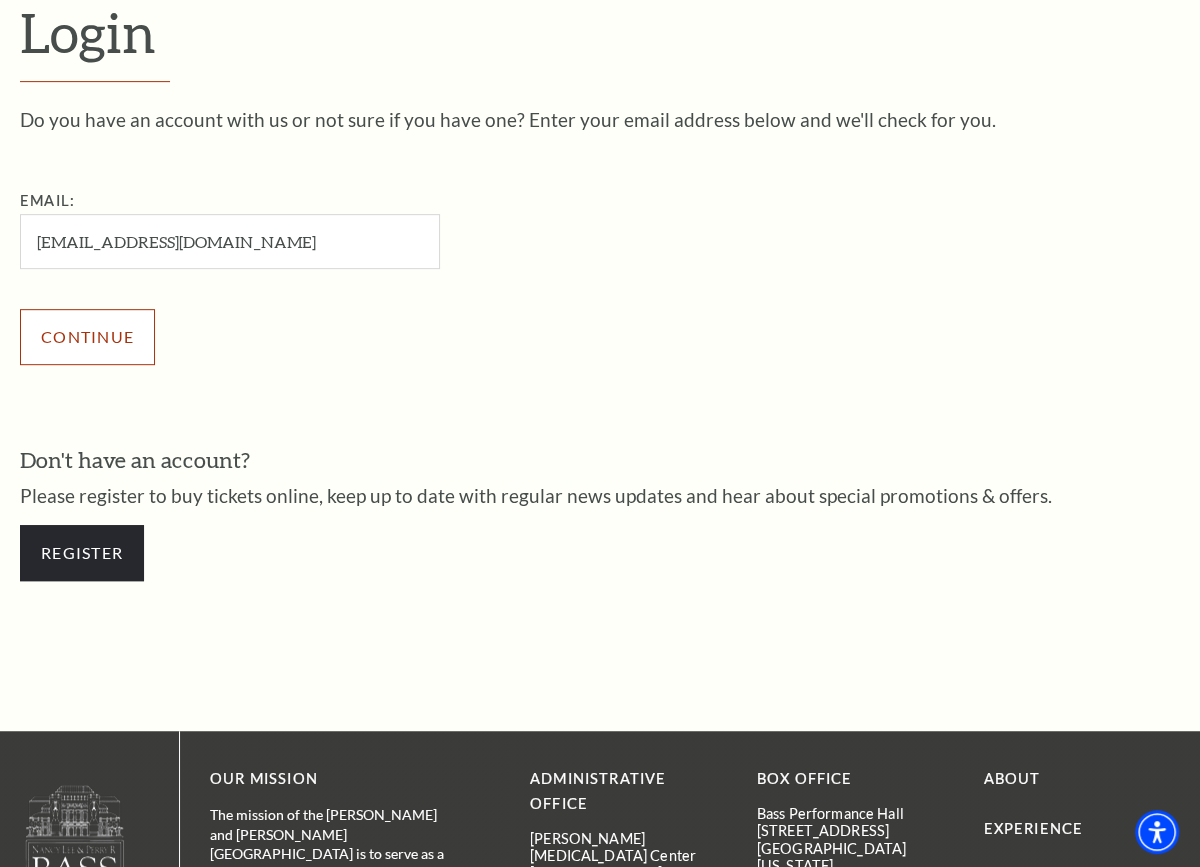 click on "Continue" at bounding box center [330, 337] 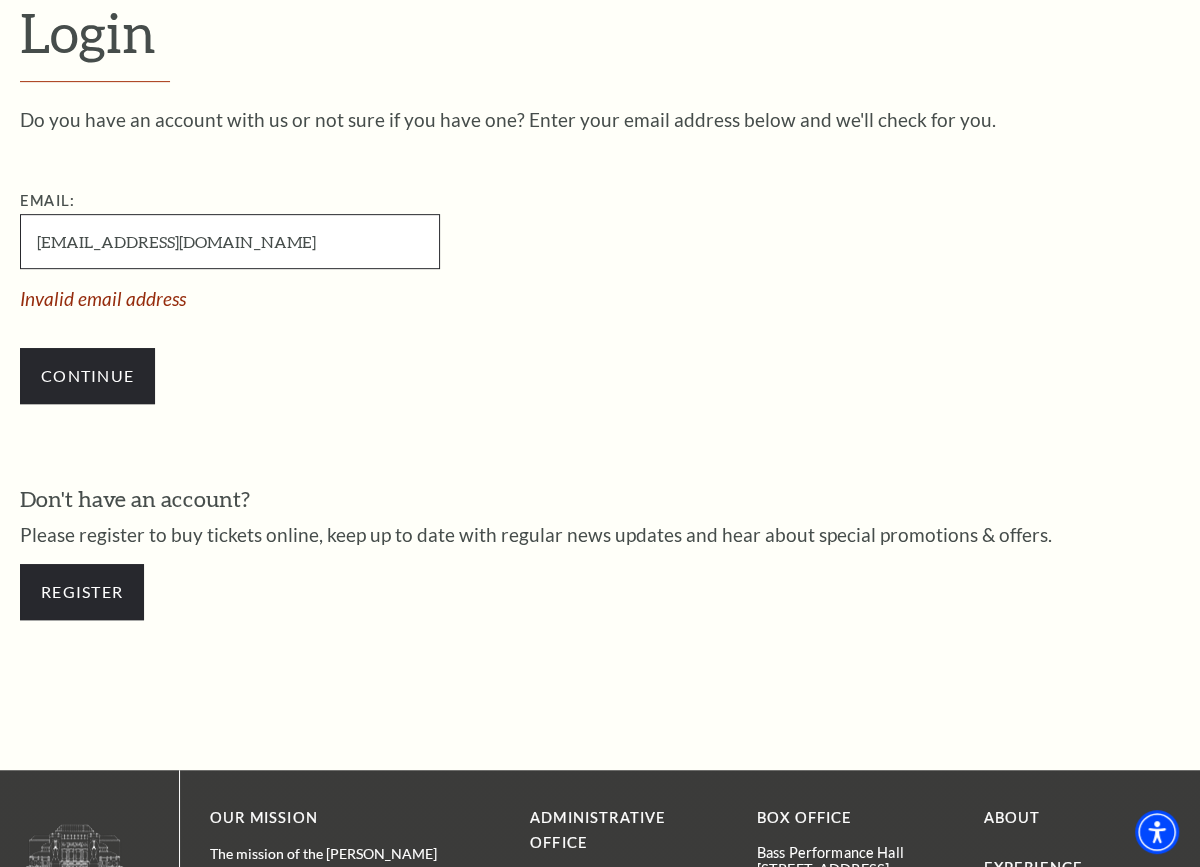 click on "bluejeansandboots92@gmail.com" at bounding box center (230, 241) 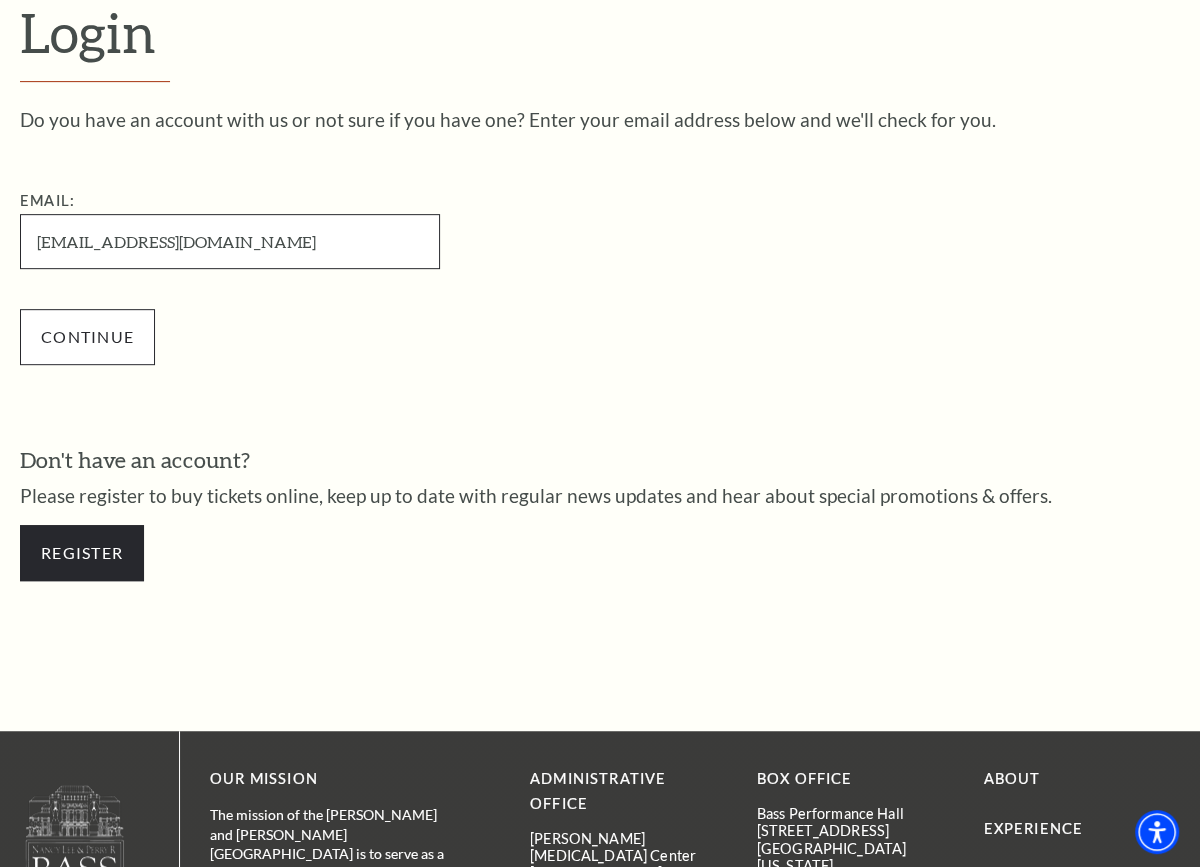 type on "bluejeansandboots92@gmail.com" 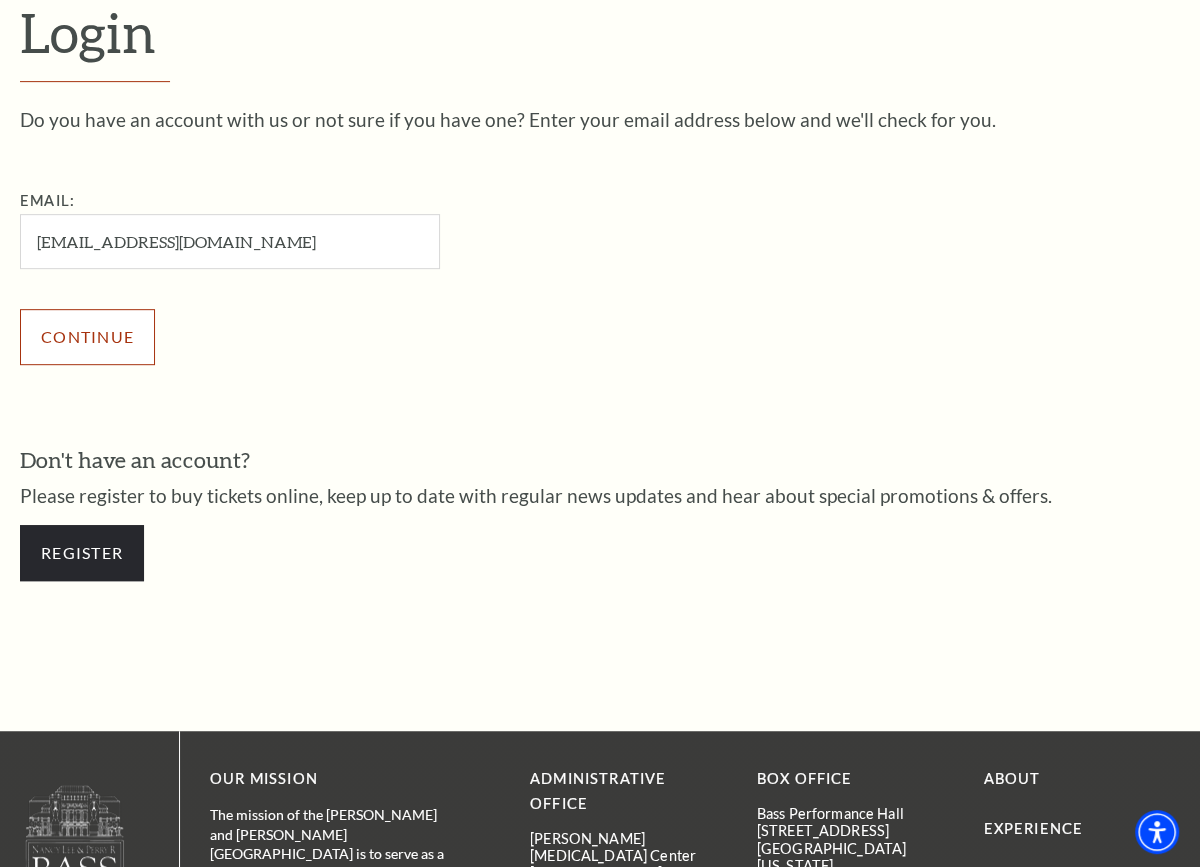 click on "Continue" at bounding box center [87, 337] 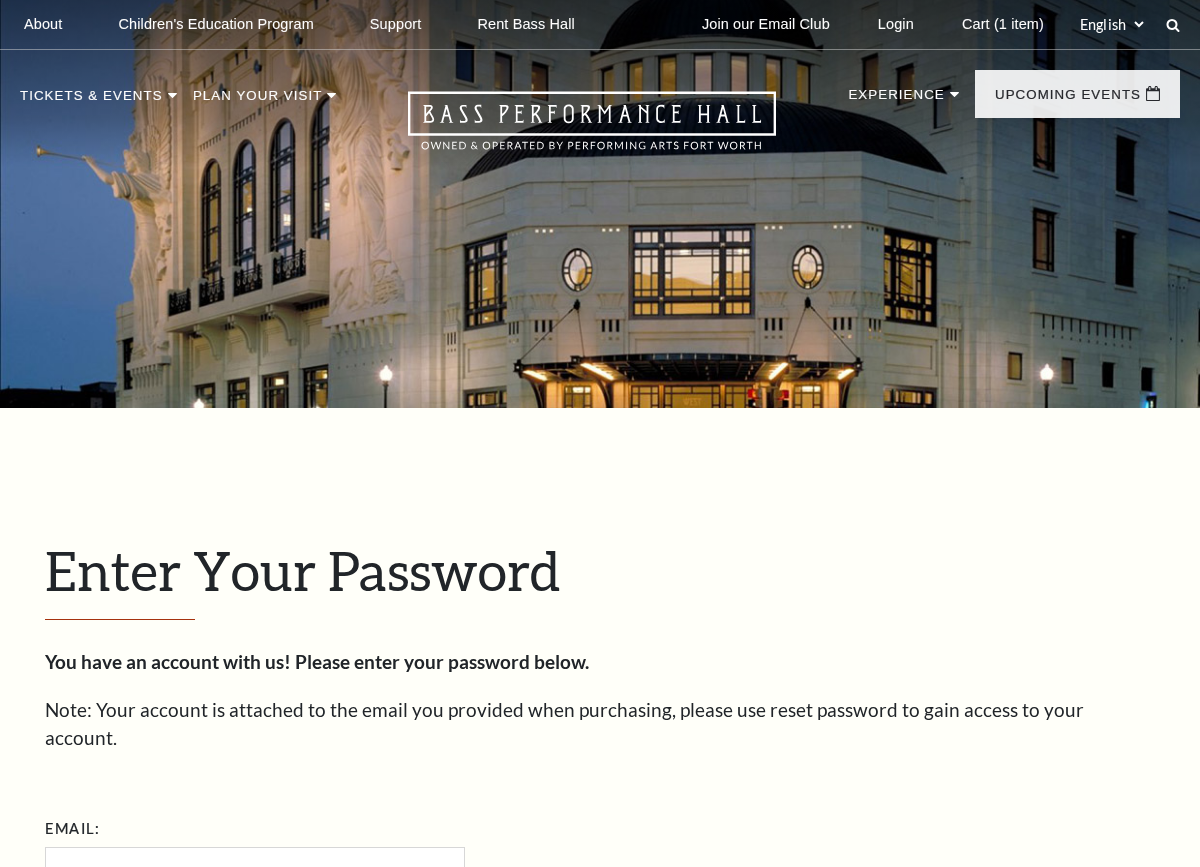 scroll, scrollTop: 550, scrollLeft: 0, axis: vertical 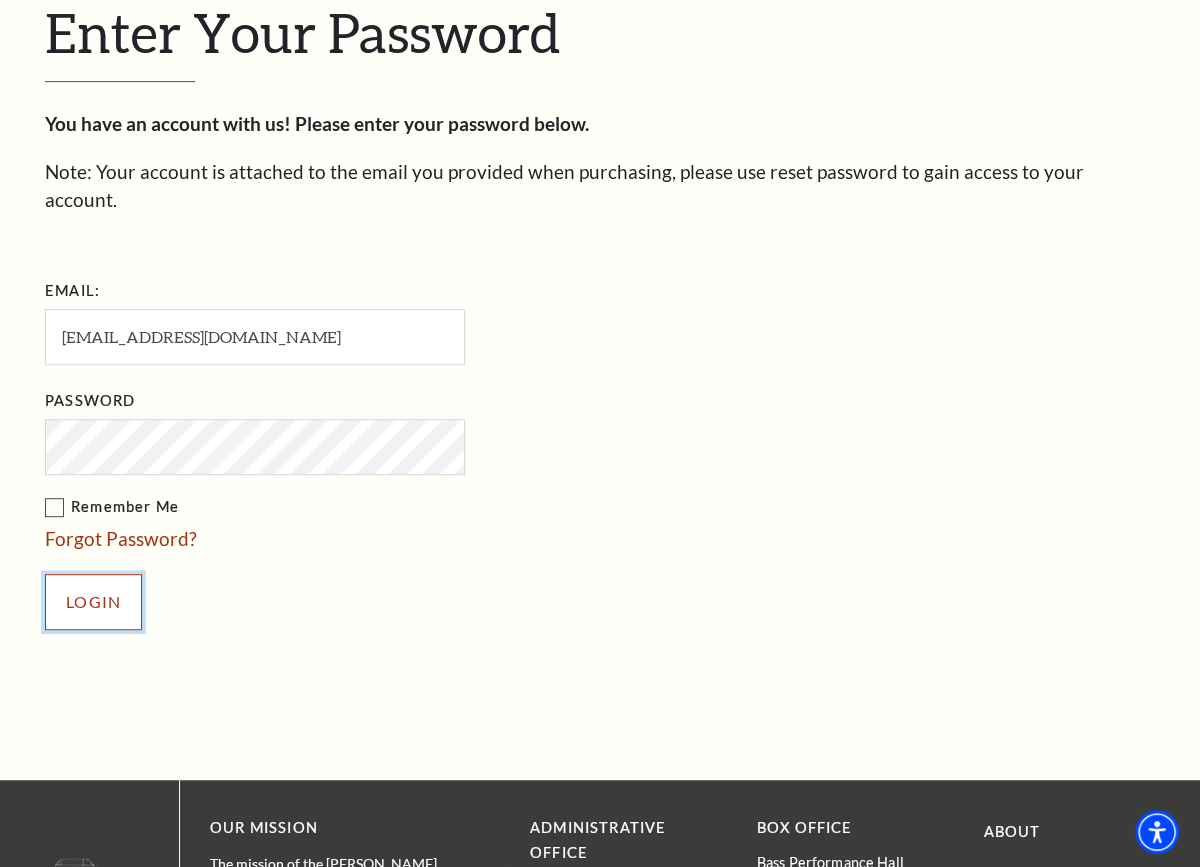 click on "Login" at bounding box center [93, 602] 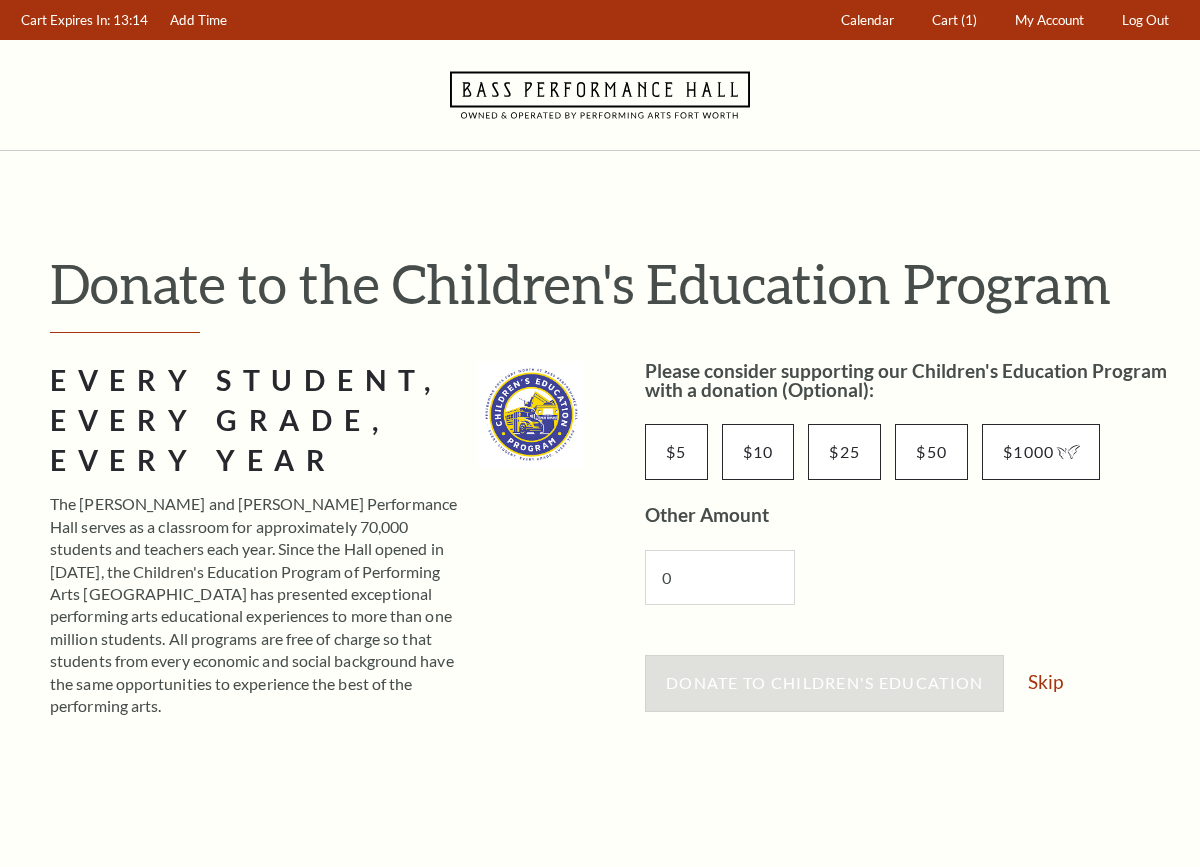 scroll, scrollTop: 0, scrollLeft: 0, axis: both 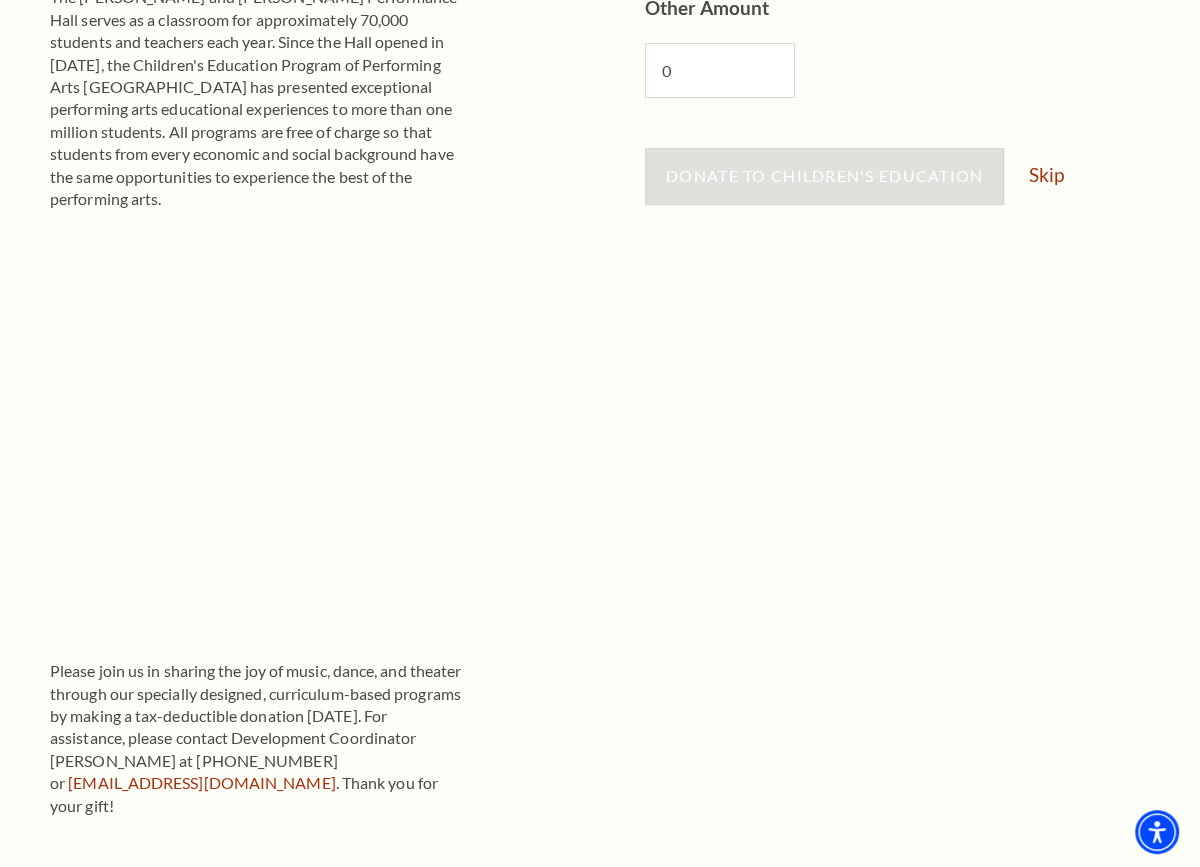 click on "Donate to Children's Education   Skip" at bounding box center [912, 186] 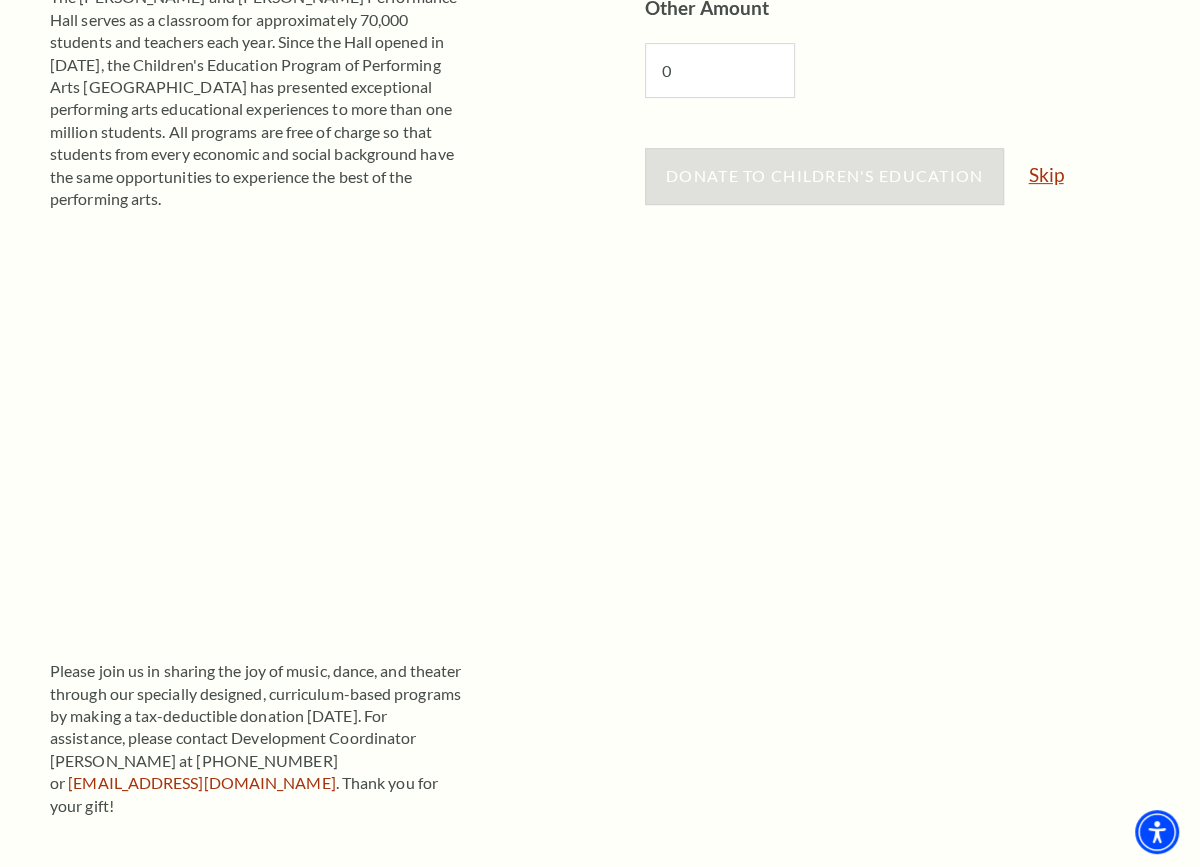 click on "Skip" at bounding box center (1045, 174) 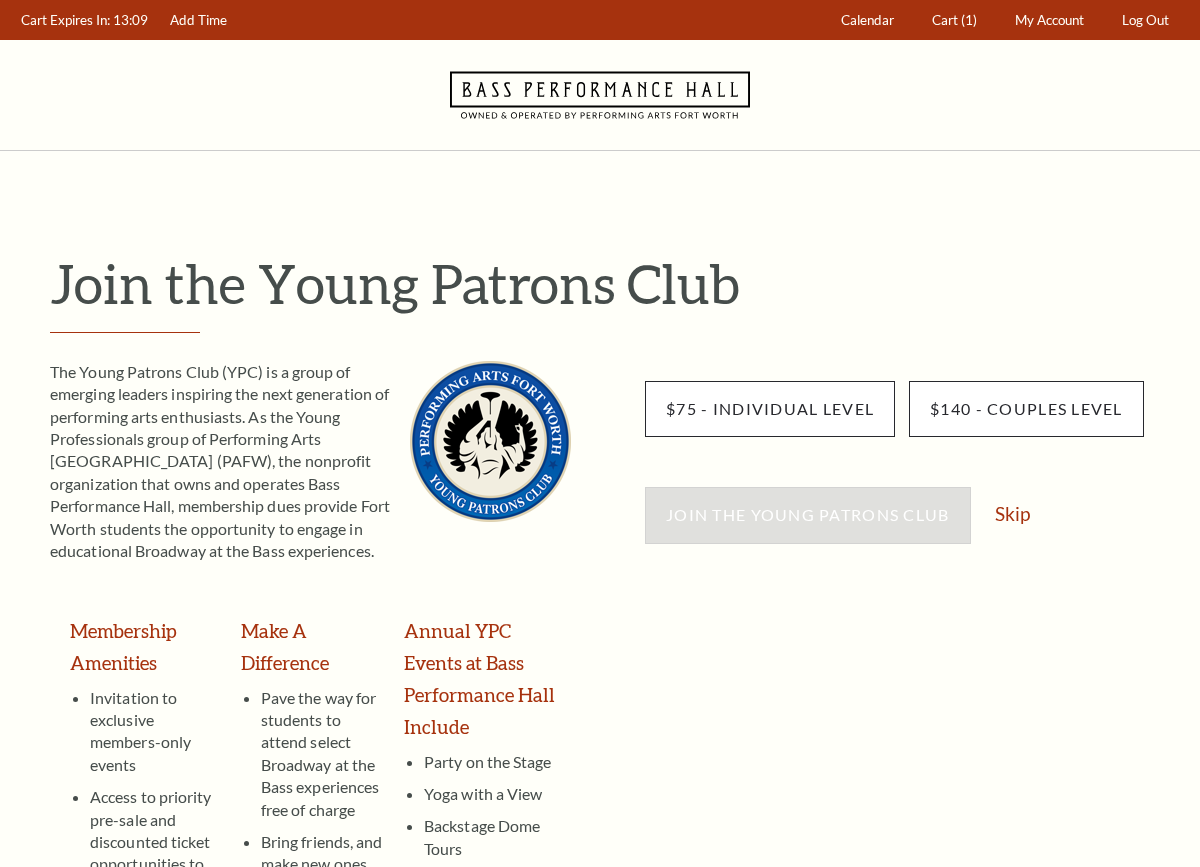 scroll, scrollTop: 0, scrollLeft: 0, axis: both 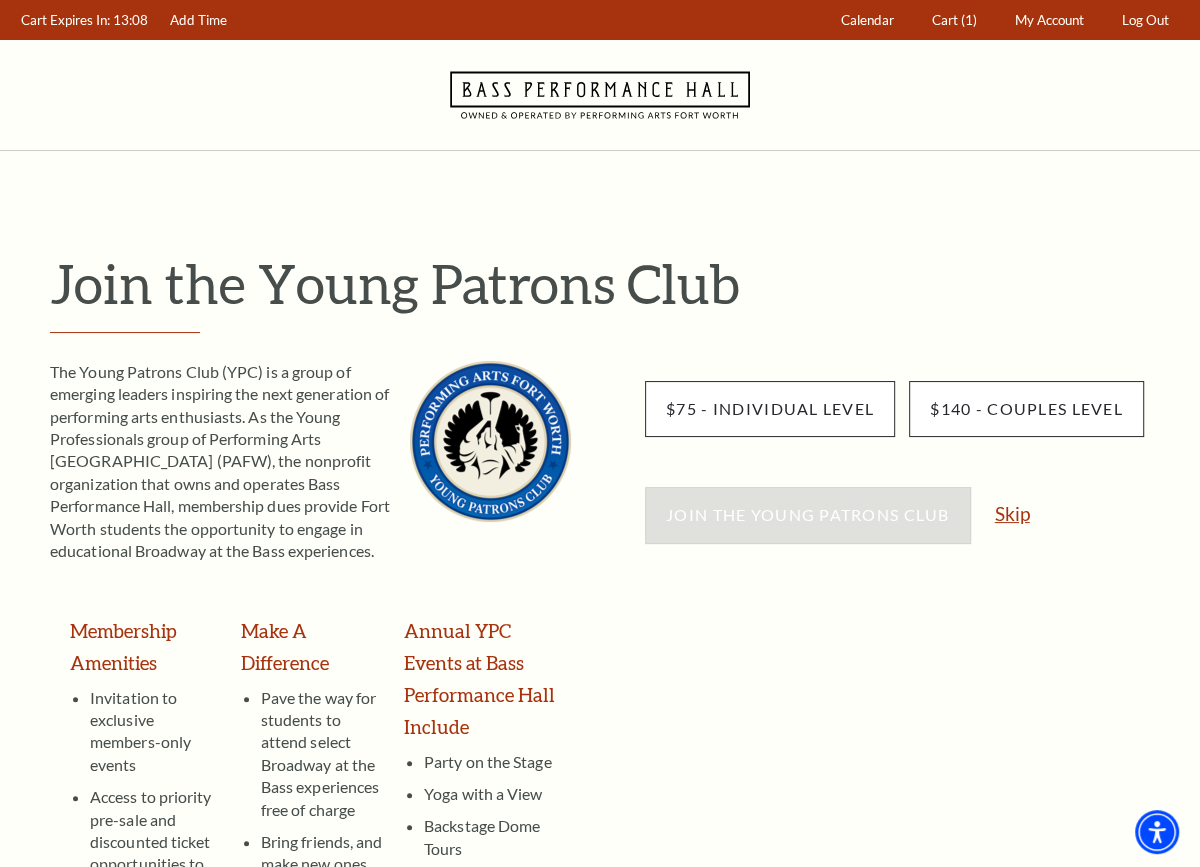 click on "Skip" at bounding box center [1012, 513] 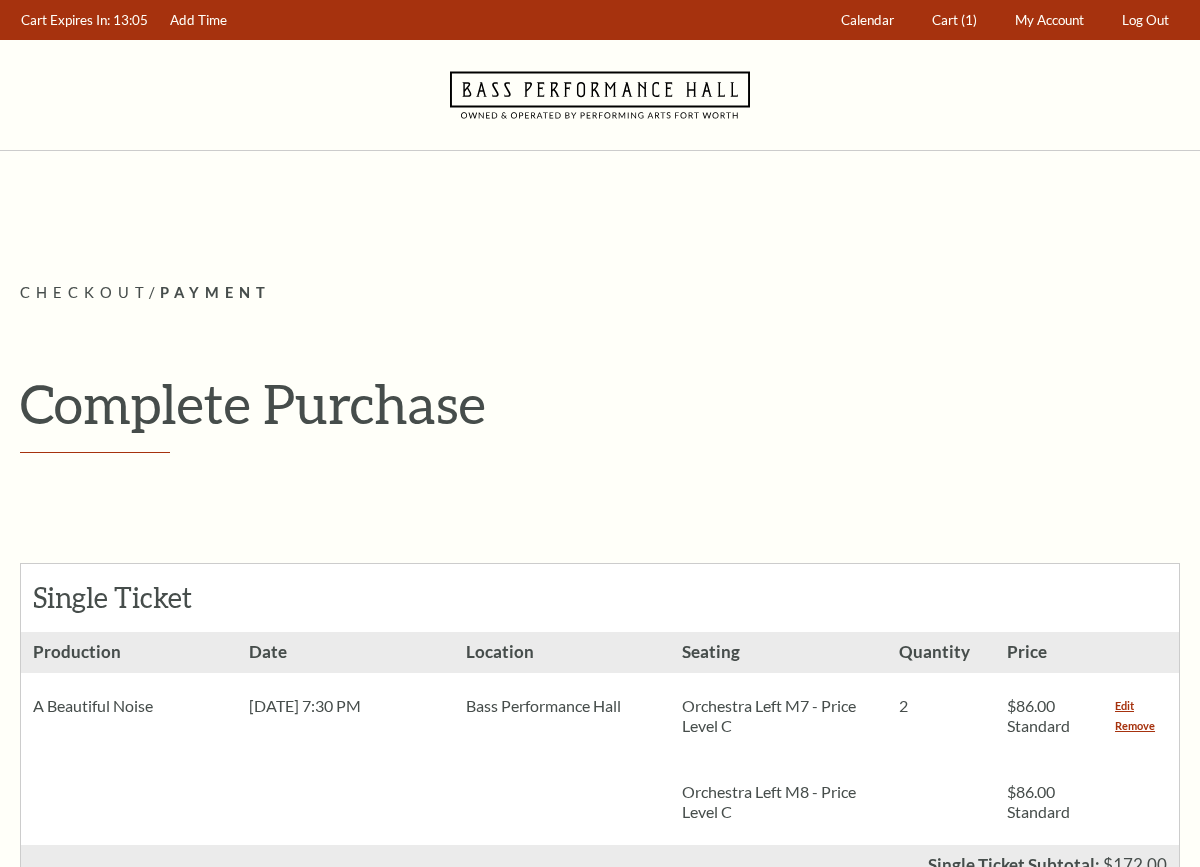 scroll, scrollTop: 0, scrollLeft: 0, axis: both 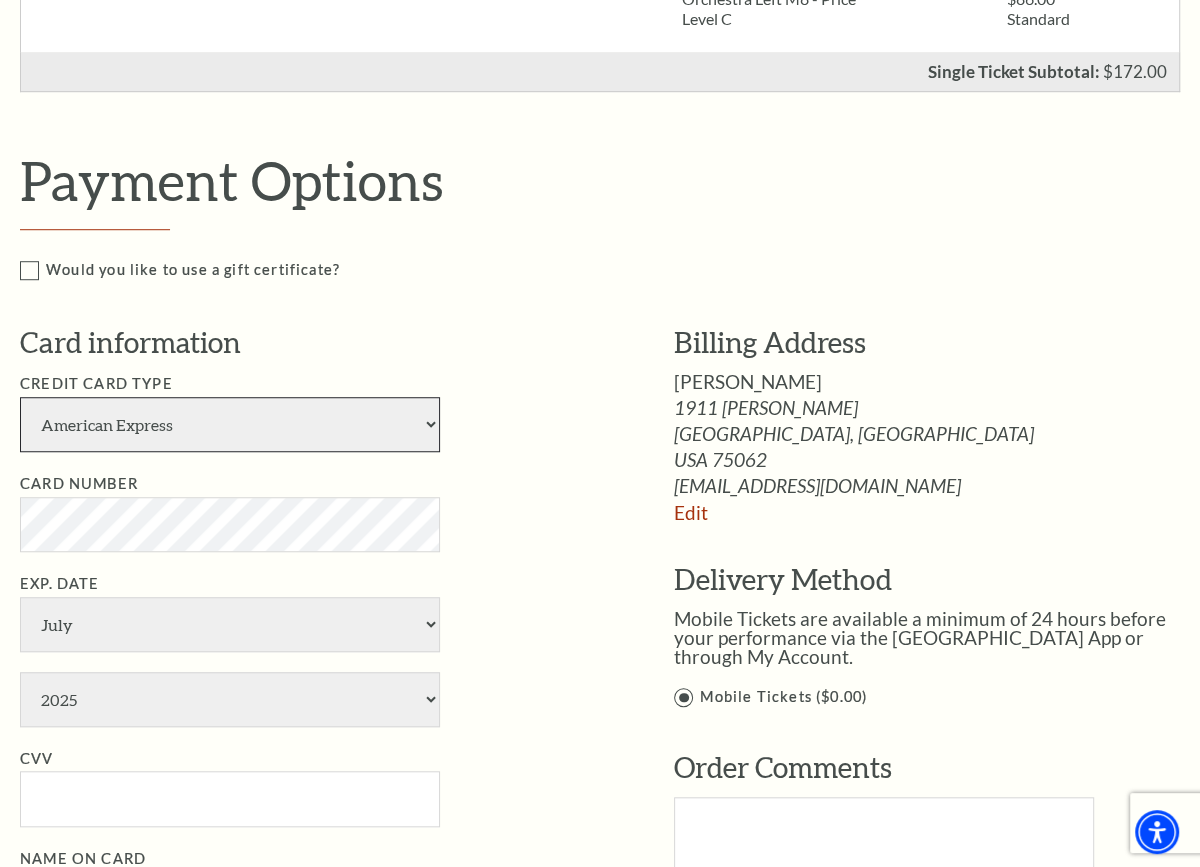 click on "American Express
Visa
Master Card
Discover" at bounding box center [230, 424] 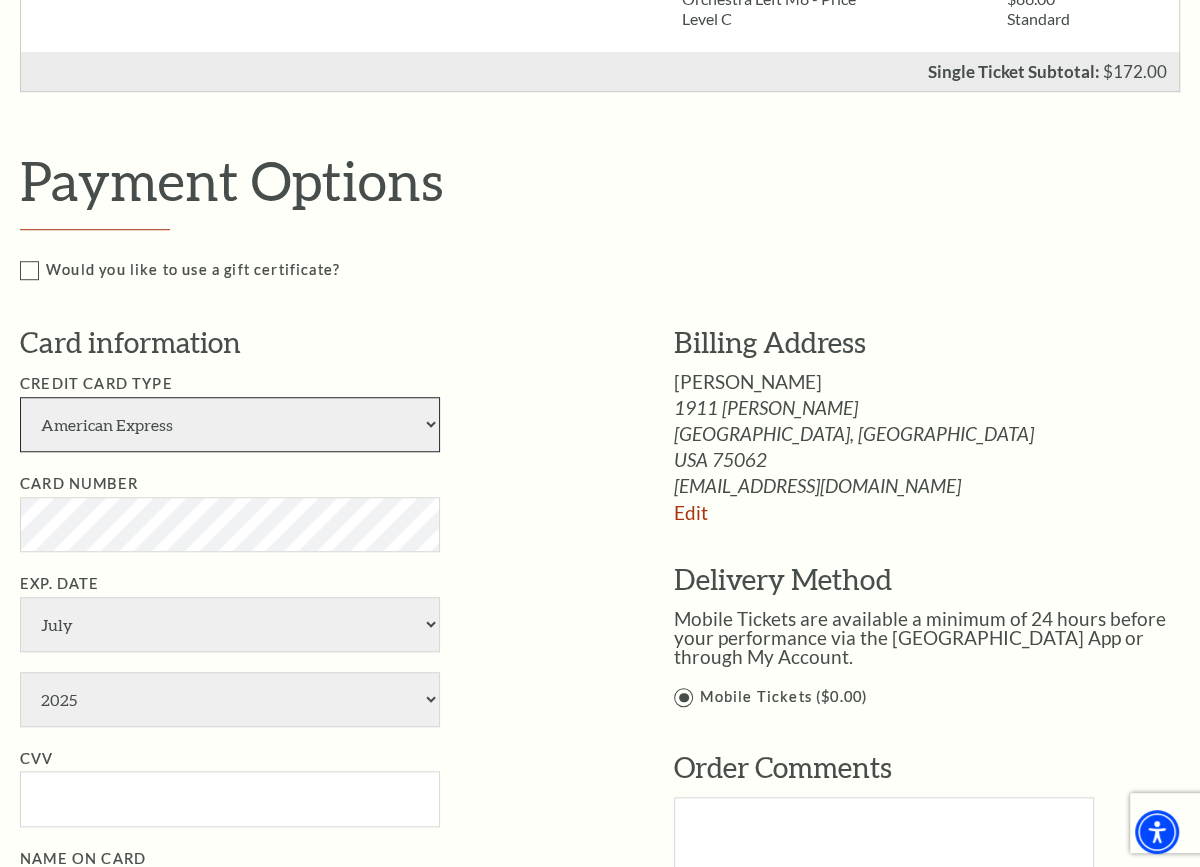 select on "25" 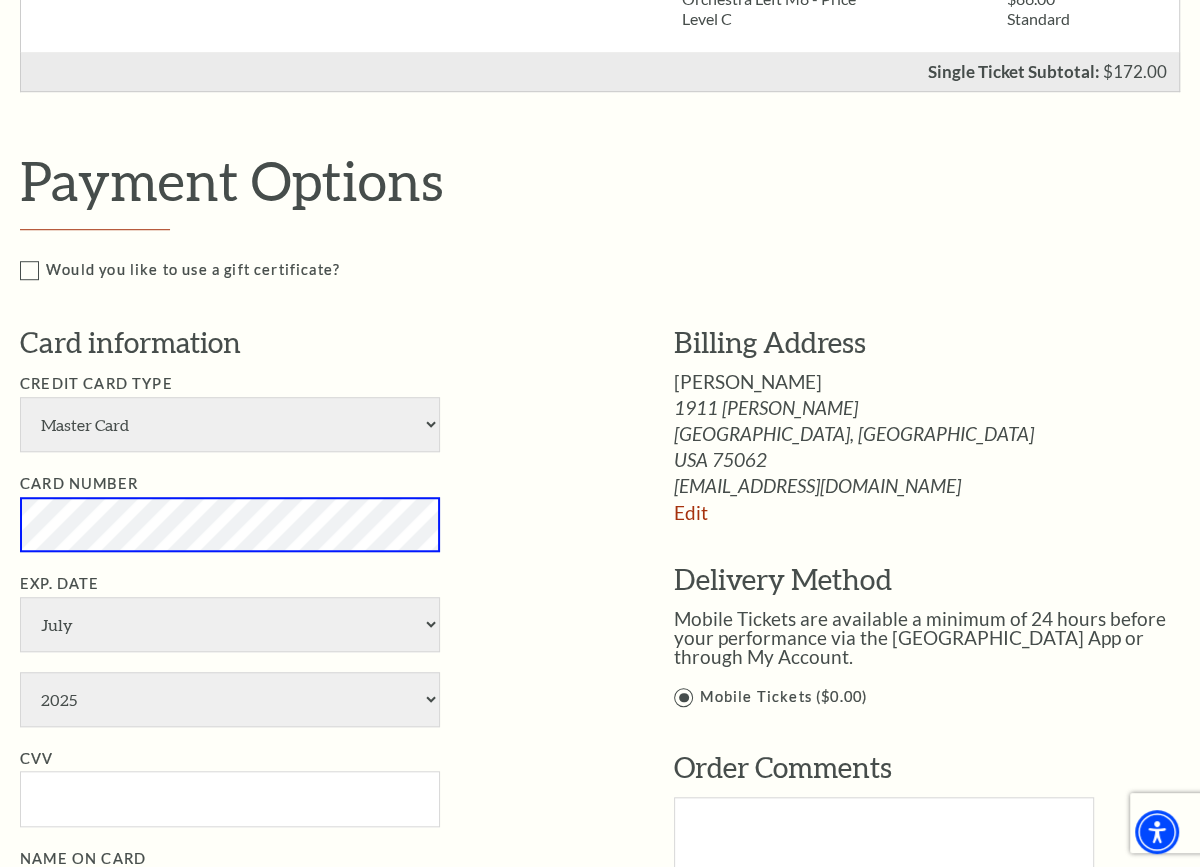 click on "January
February
March
April
May
June
July
August
September
October
November
December" at bounding box center (230, 624) 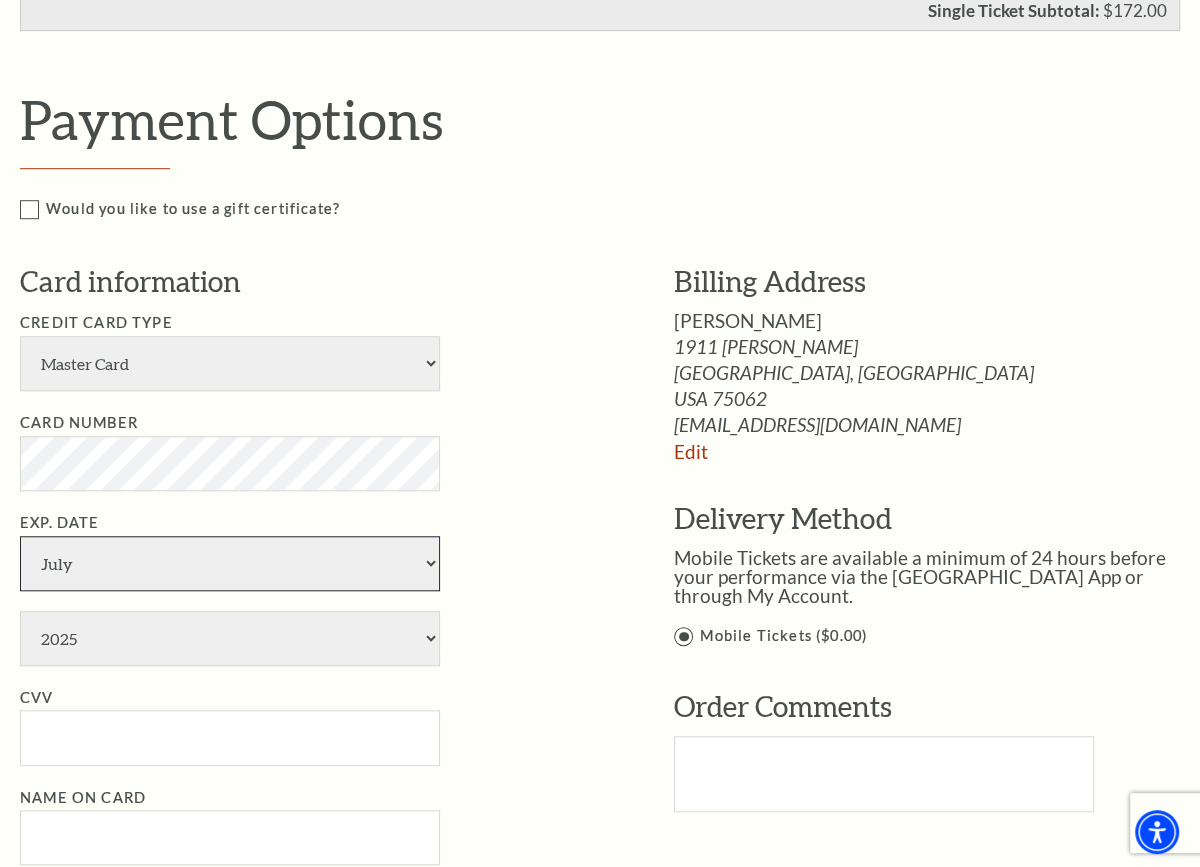 scroll, scrollTop: 936, scrollLeft: 0, axis: vertical 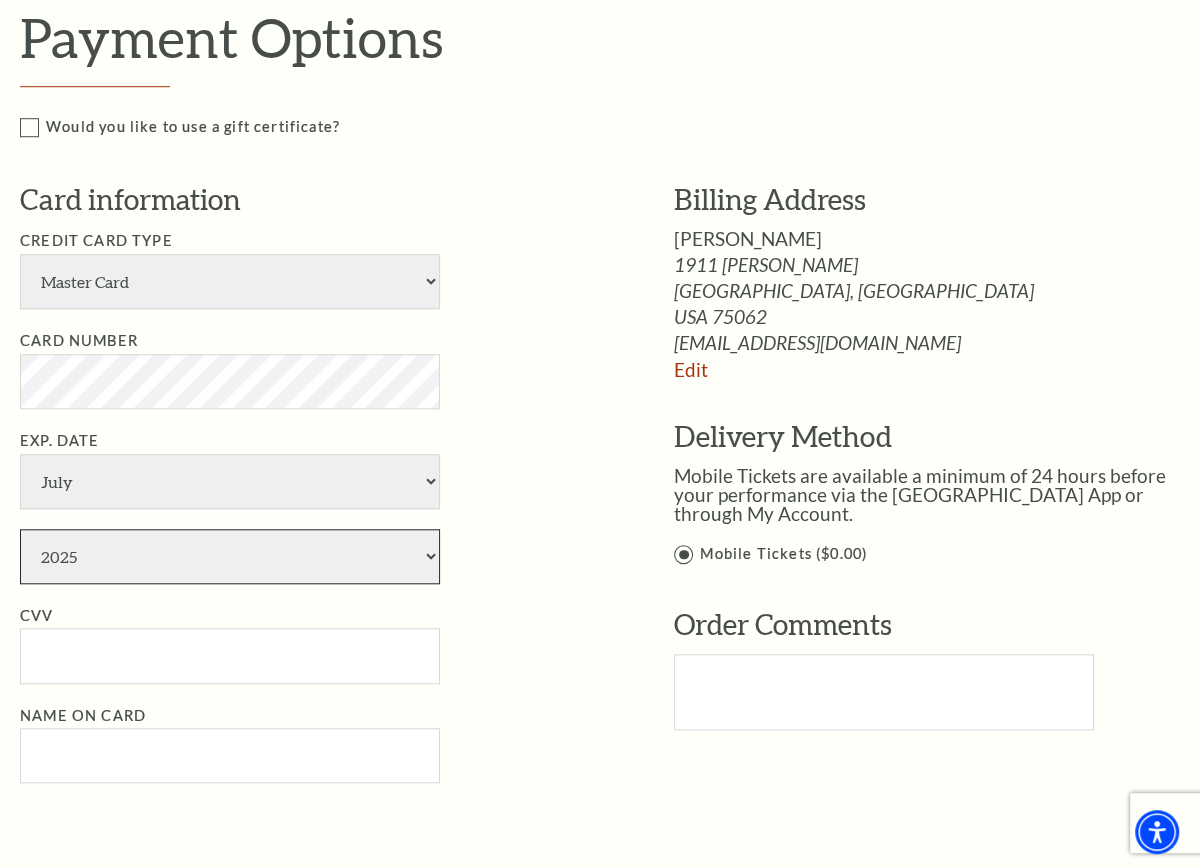 click on "2025
2026
2027
2028
2029
2030
2031
2032
2033
2034" at bounding box center (230, 556) 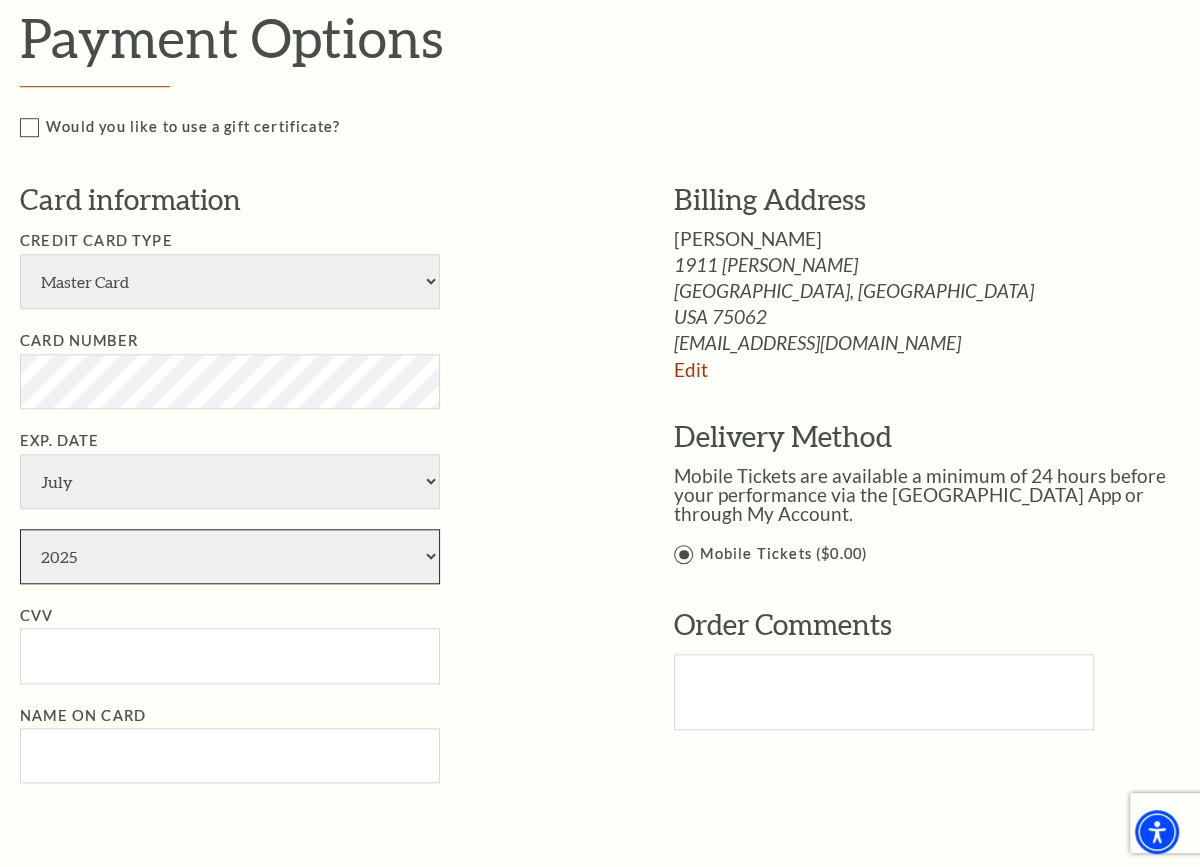 select on "2028" 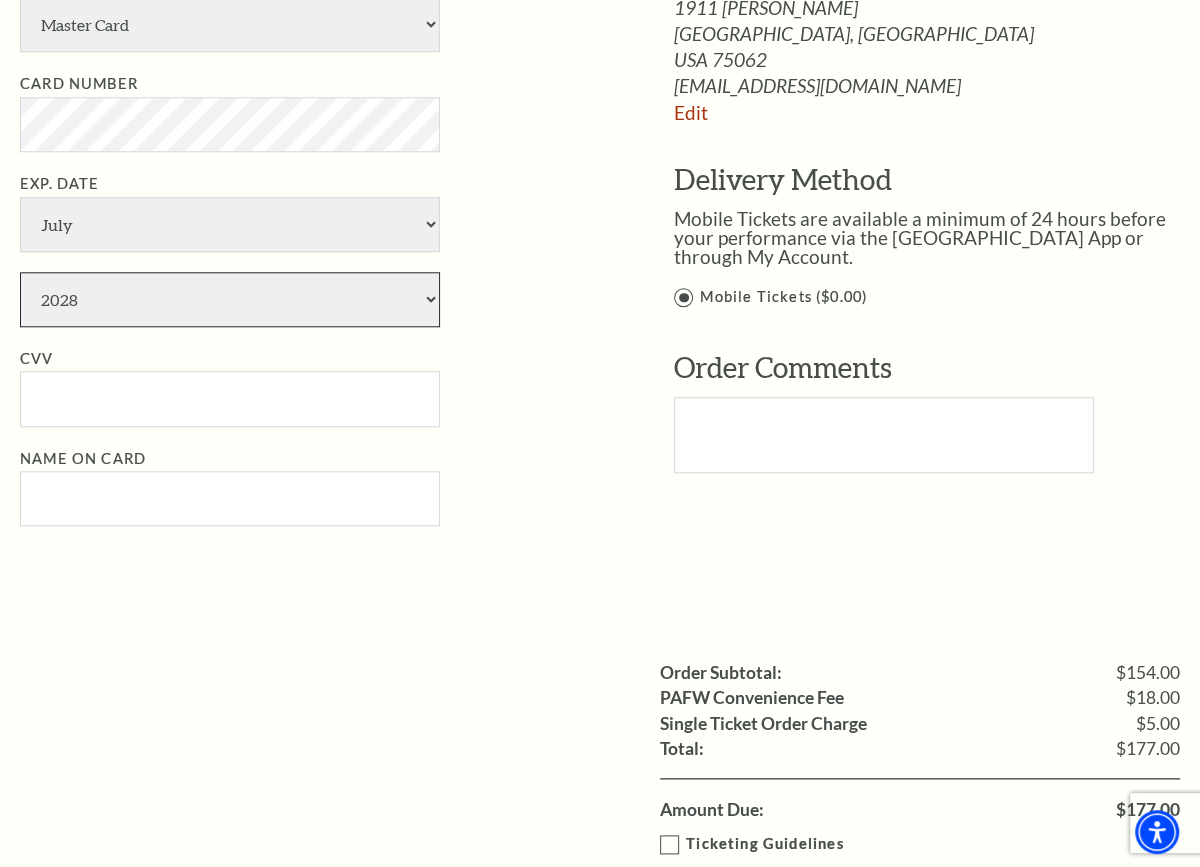 scroll, scrollTop: 1277, scrollLeft: 0, axis: vertical 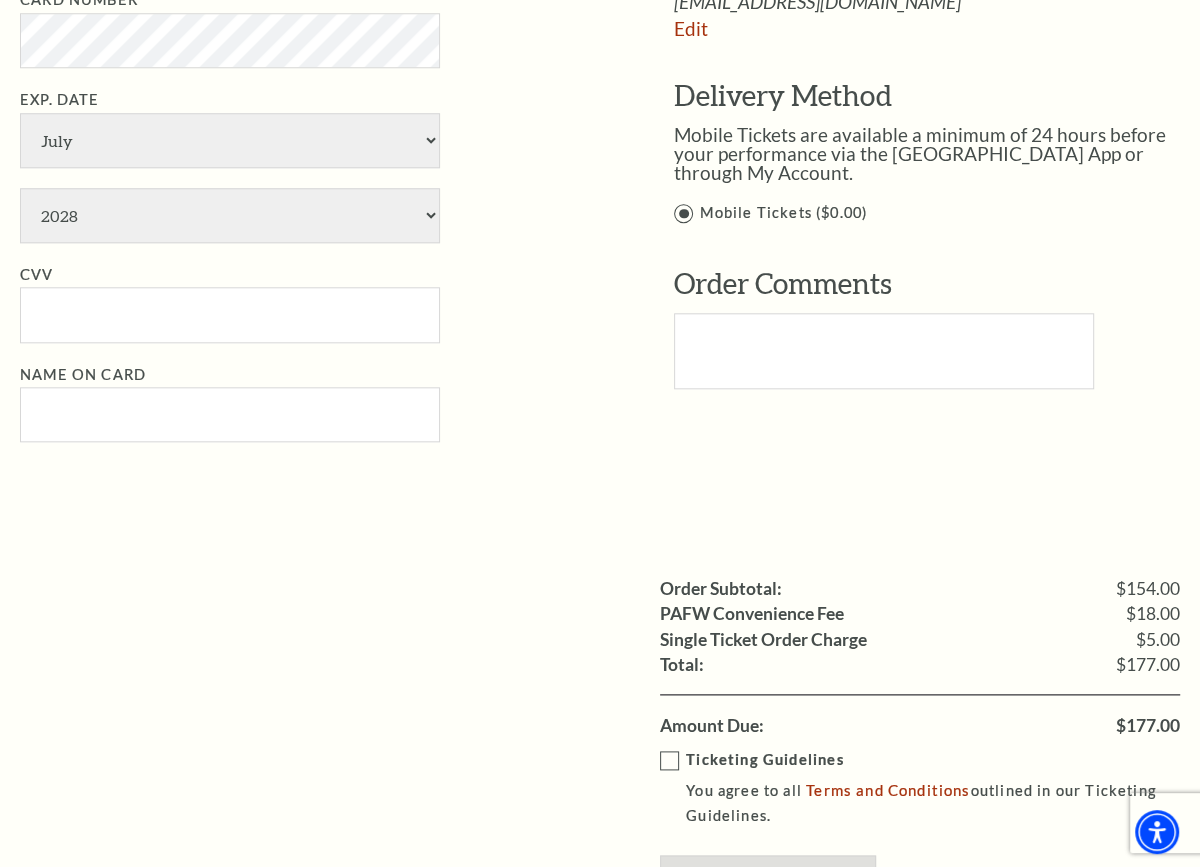 click on "[PERSON_NAME]" at bounding box center (748, -103) 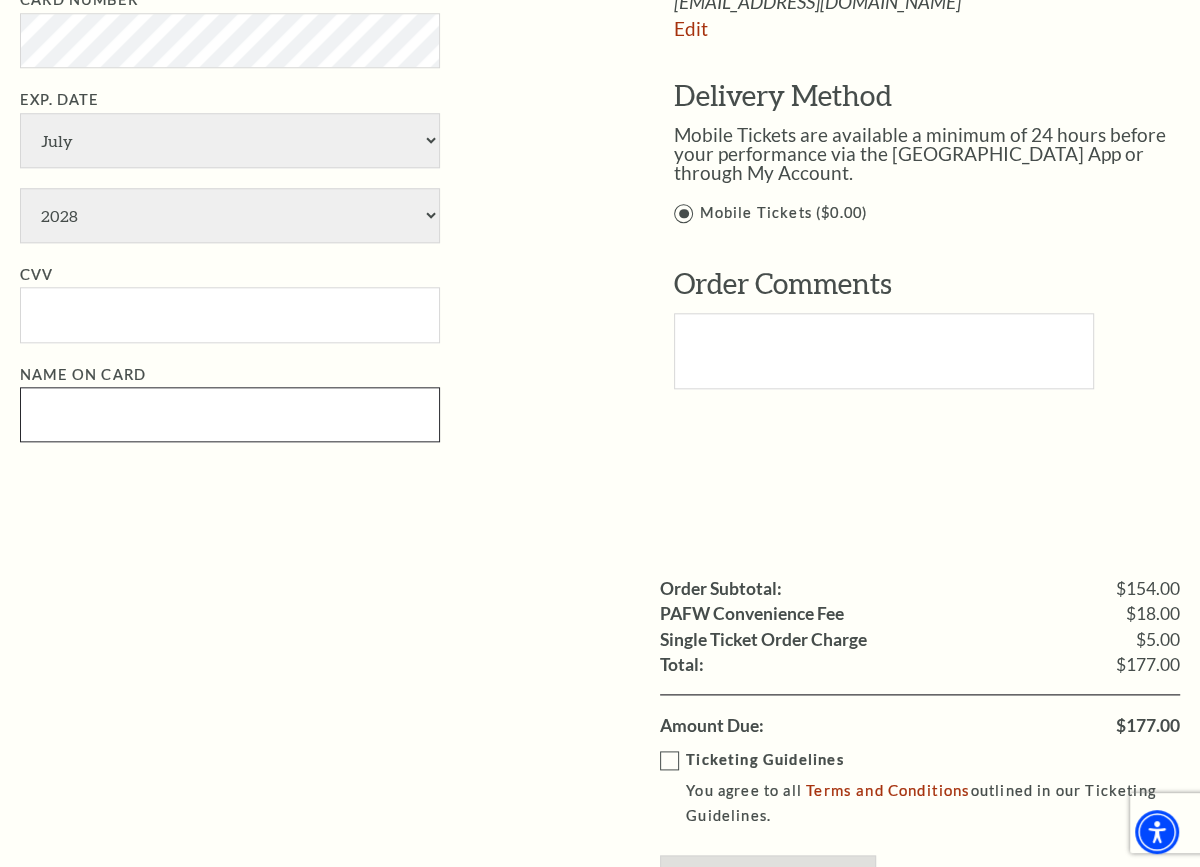 click on "Name on Card" at bounding box center (230, 414) 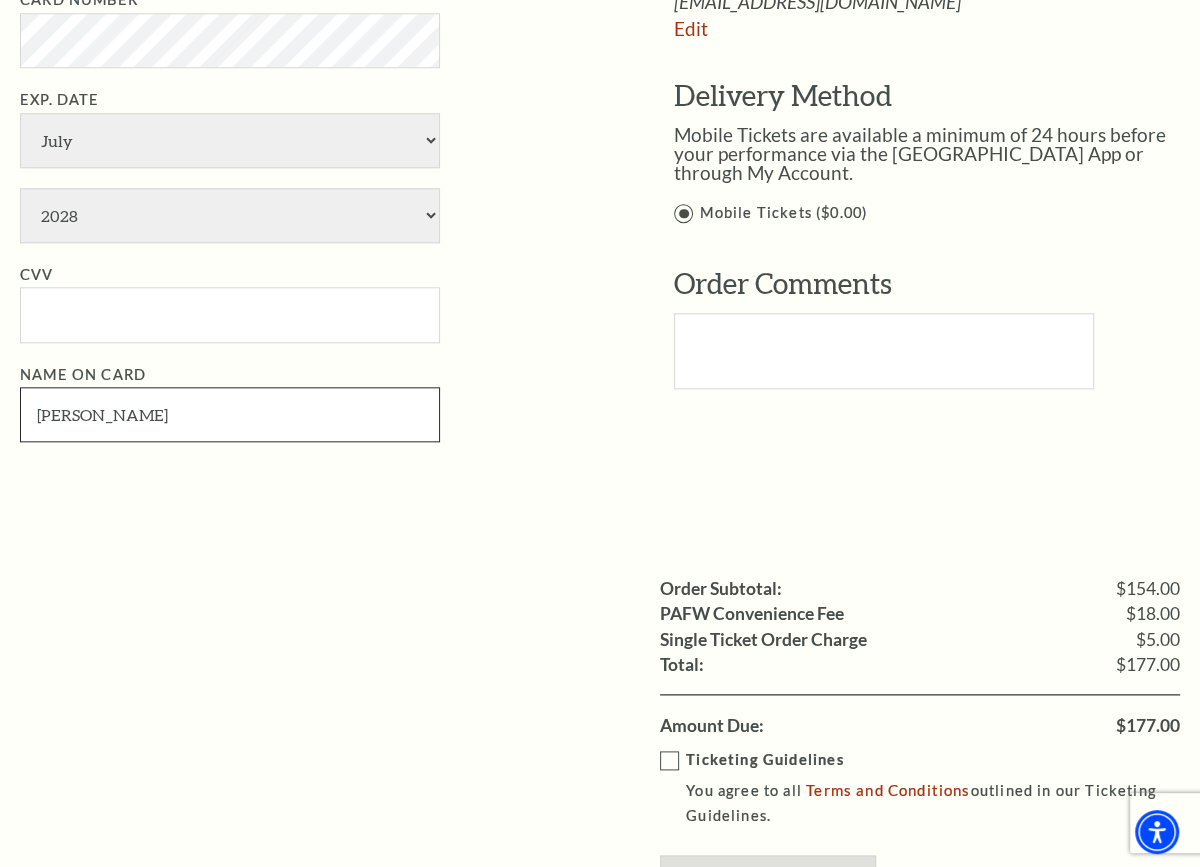 type on "[PERSON_NAME]" 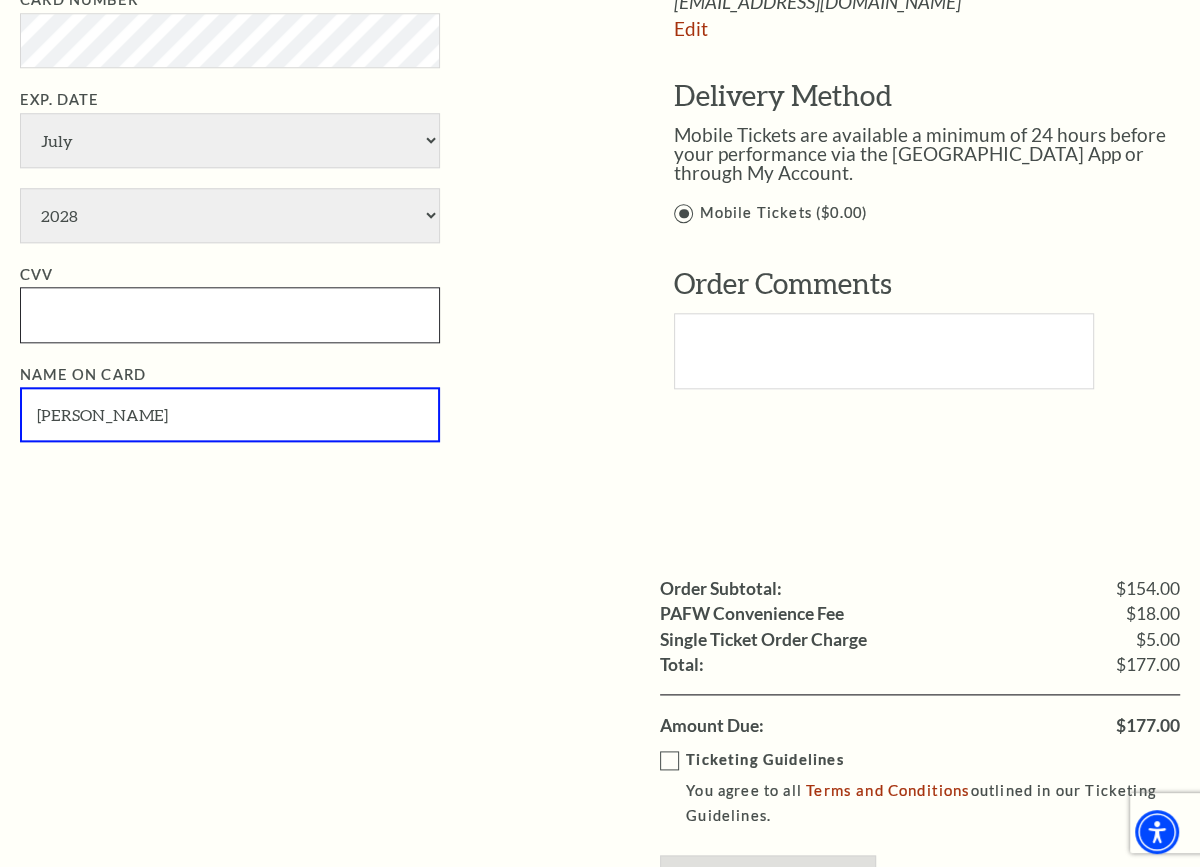 click on "CVV" at bounding box center (230, 314) 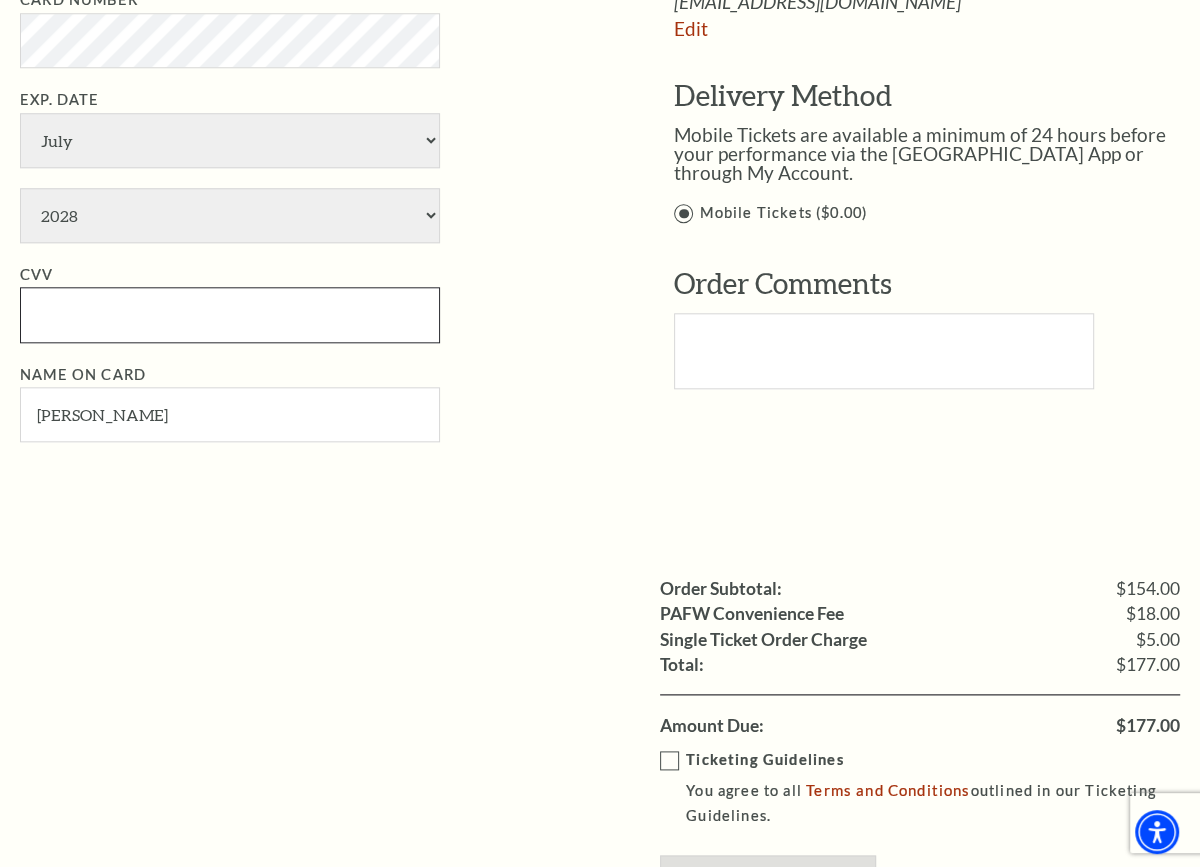 type on "8" 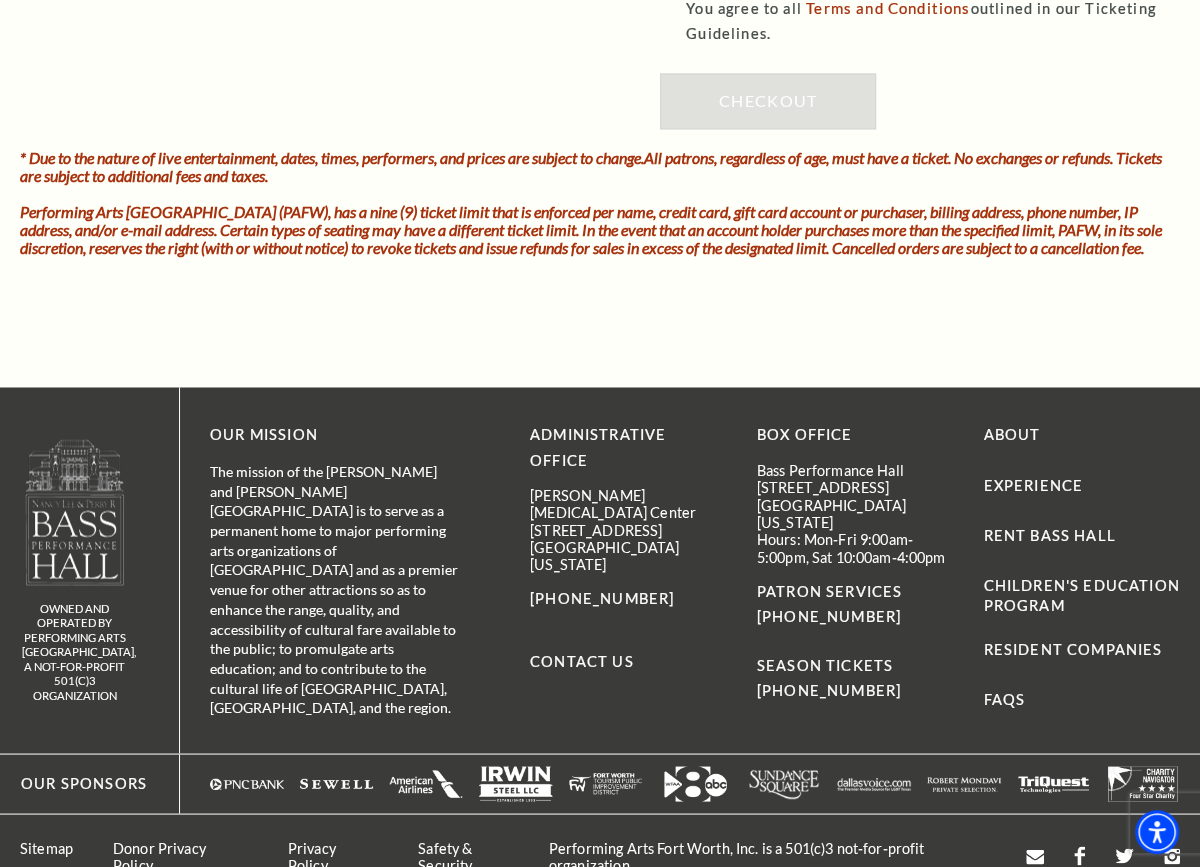 scroll, scrollTop: 2154, scrollLeft: 0, axis: vertical 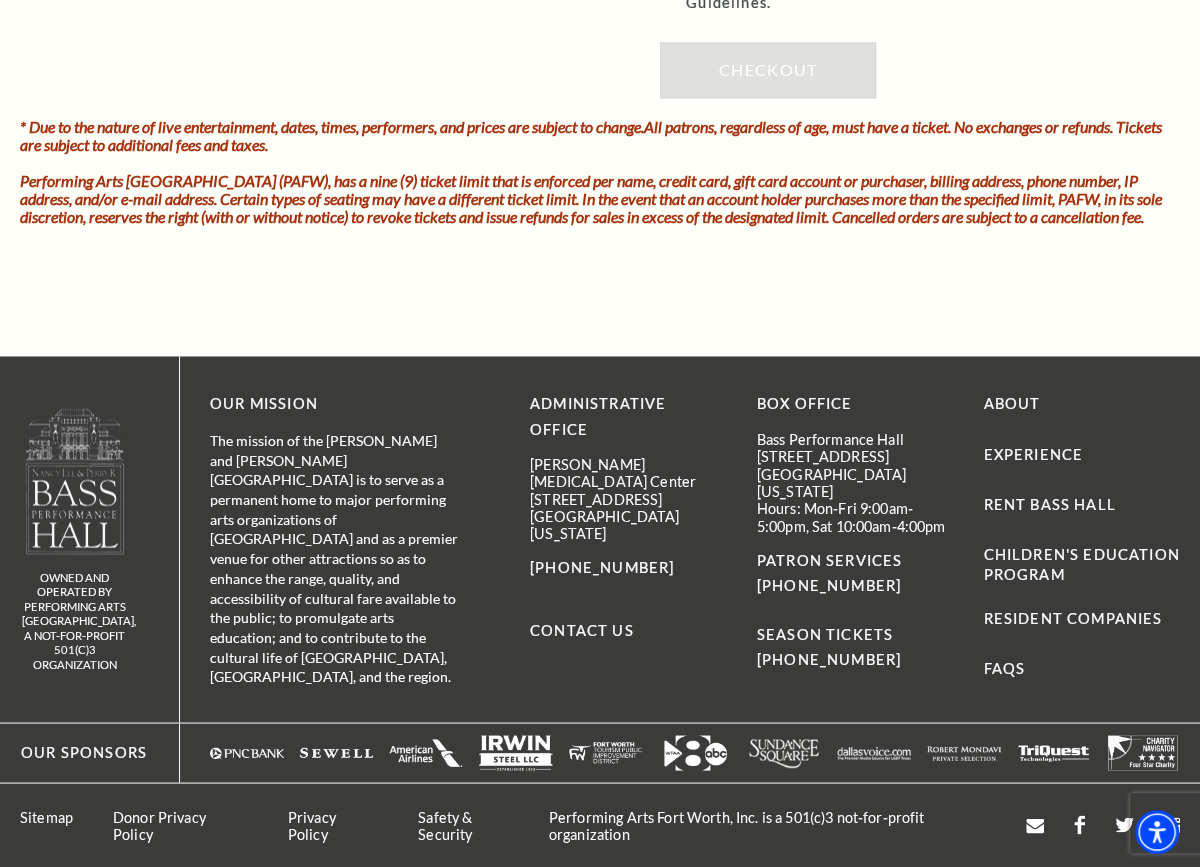 type on "777" 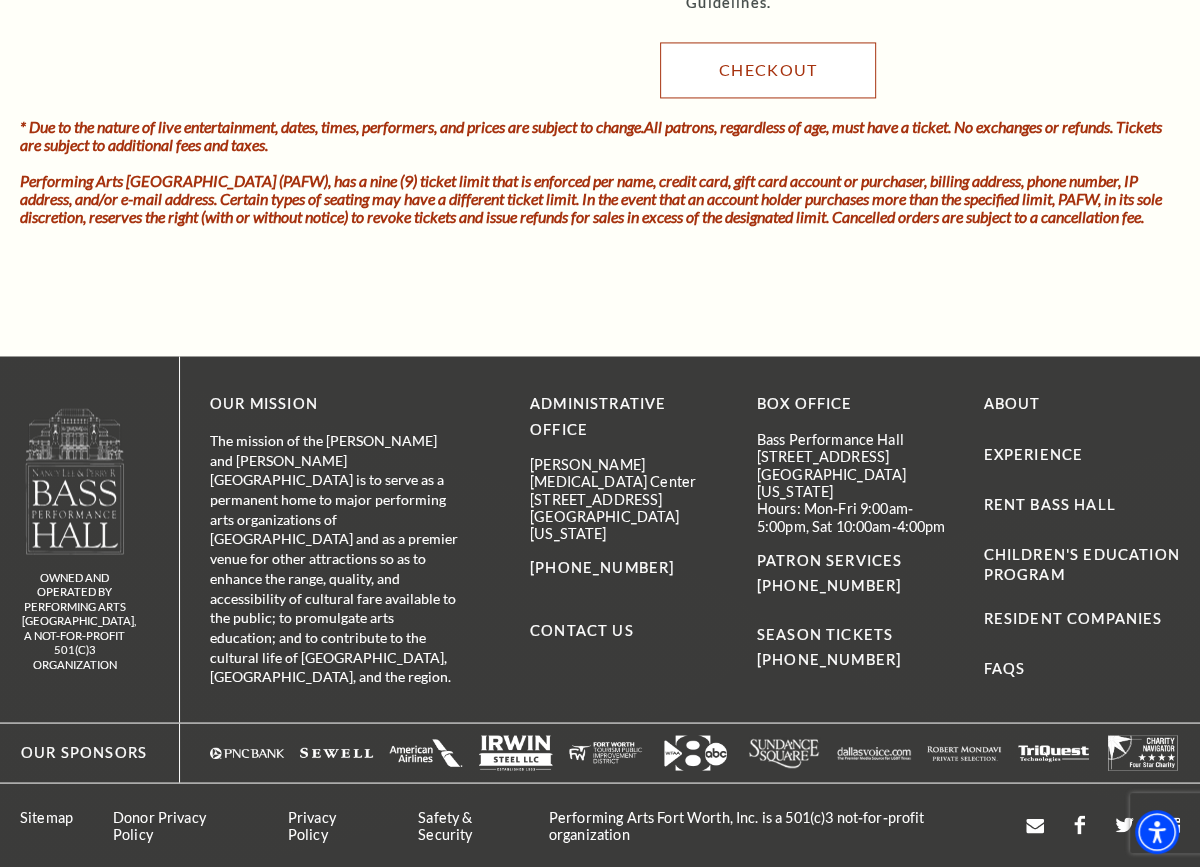 click on "Checkout" at bounding box center [768, 70] 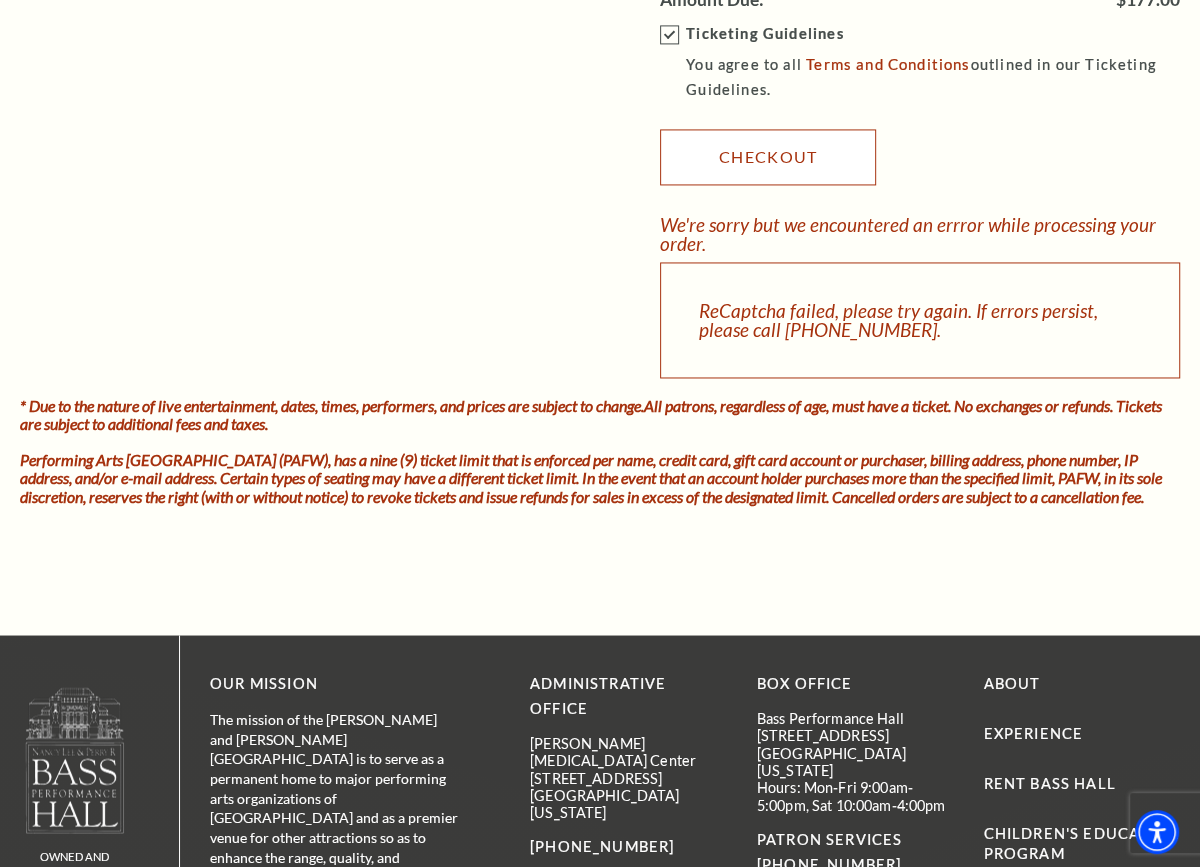 scroll, scrollTop: 1979, scrollLeft: 0, axis: vertical 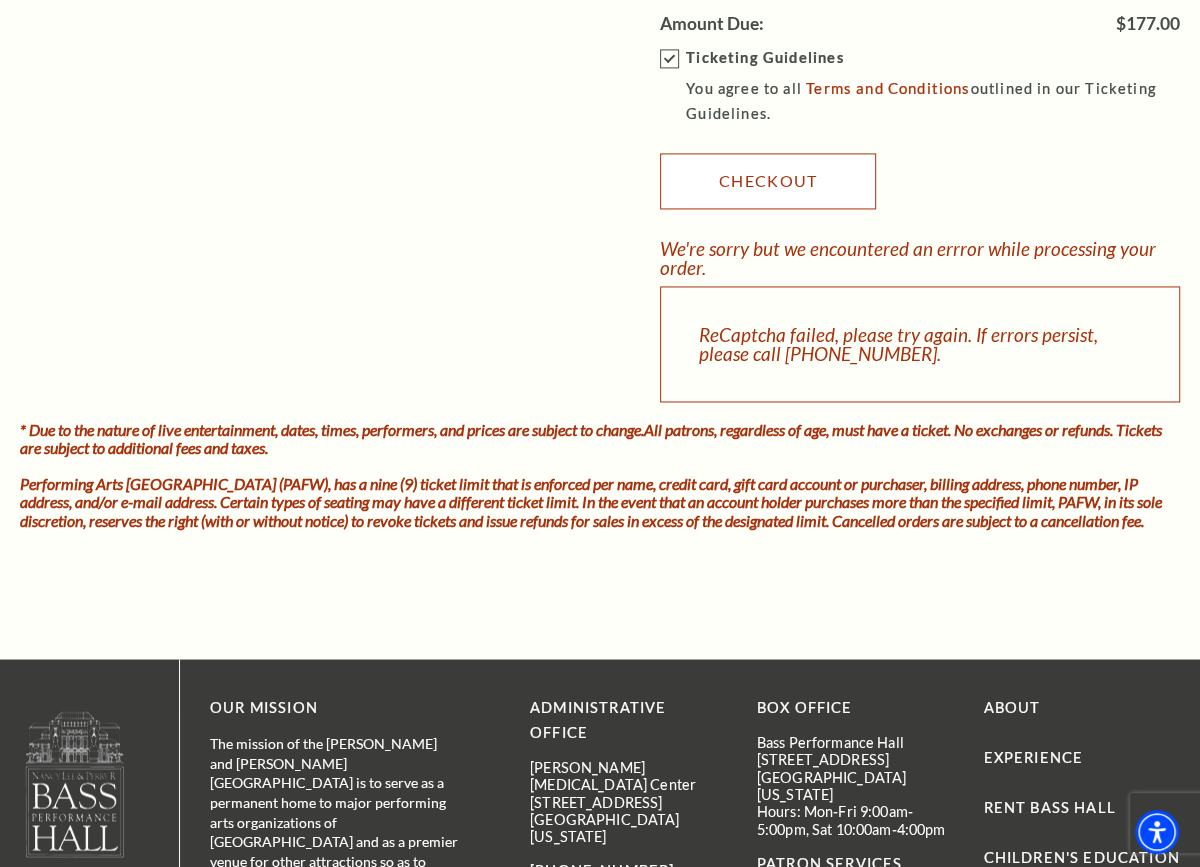 click on "Checkout" at bounding box center (768, 181) 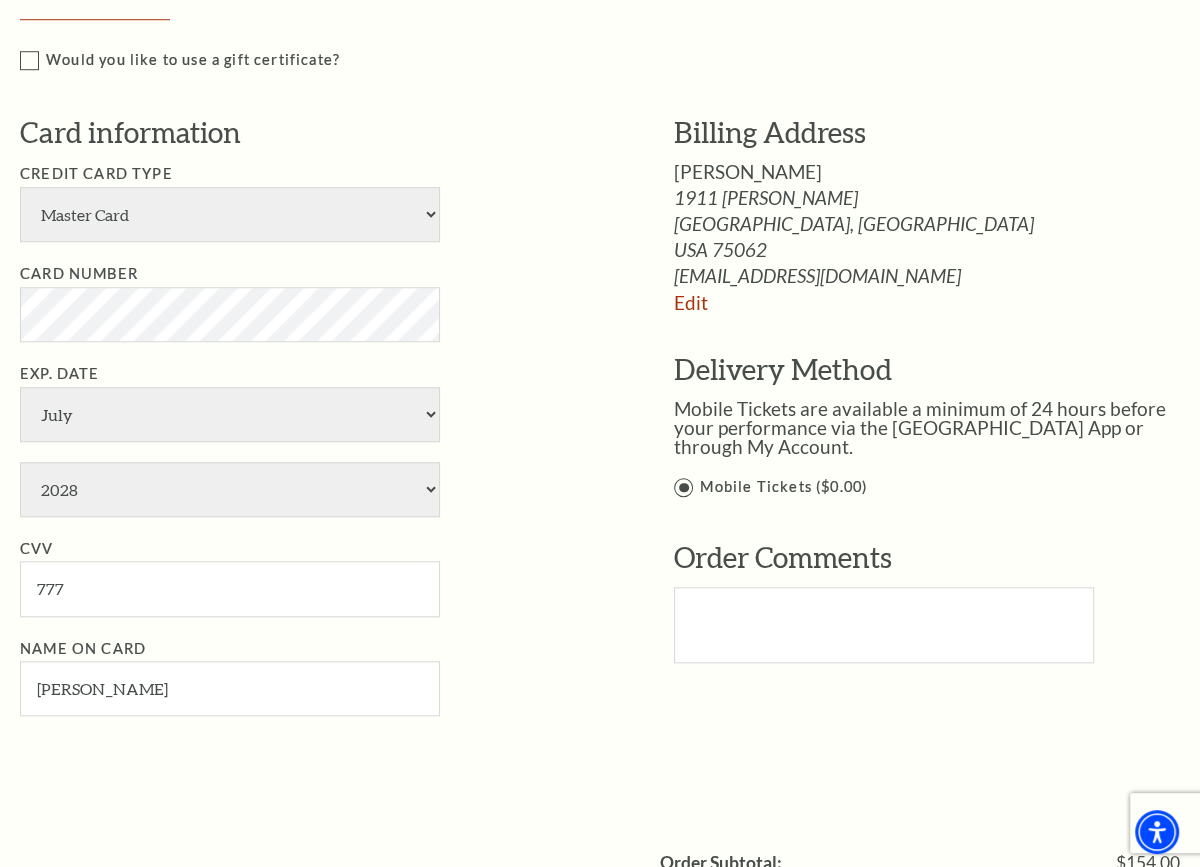 scroll, scrollTop: 719, scrollLeft: 0, axis: vertical 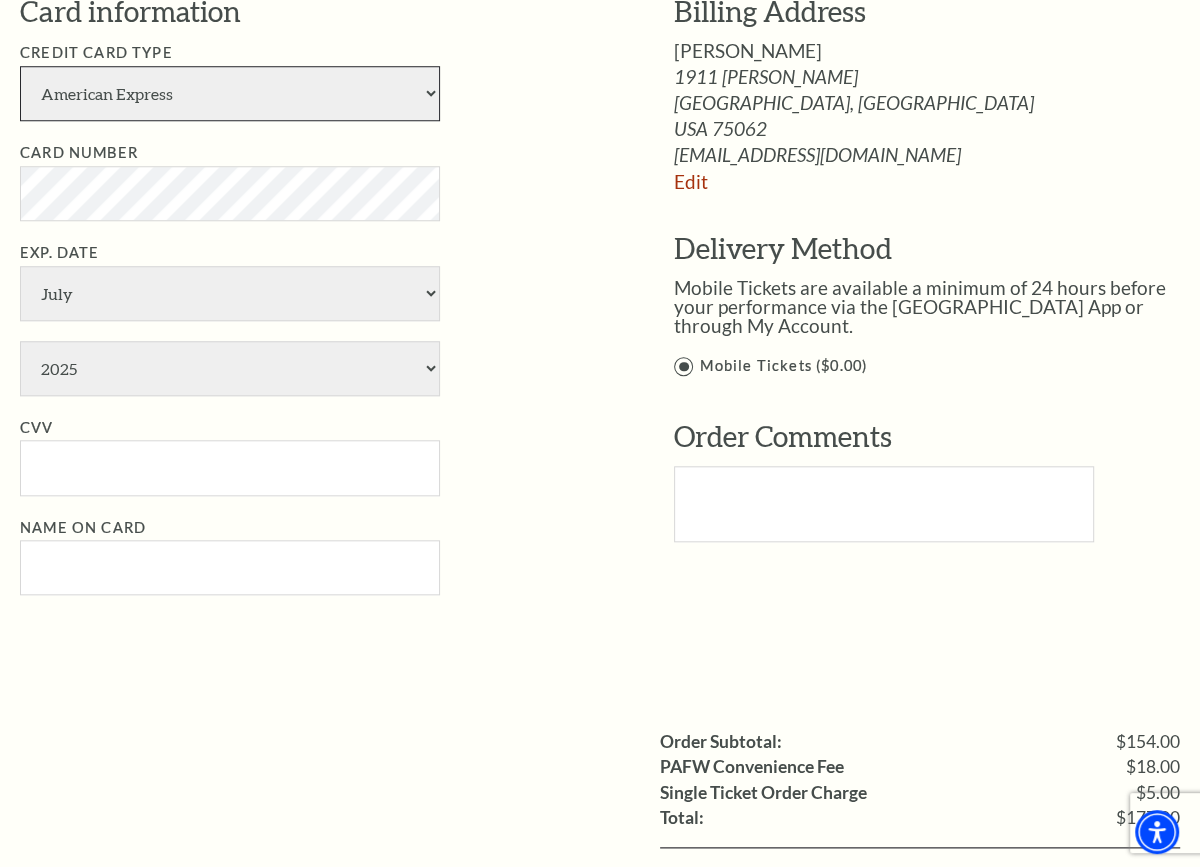 click on "American Express
Visa
Master Card
Discover" at bounding box center [230, 93] 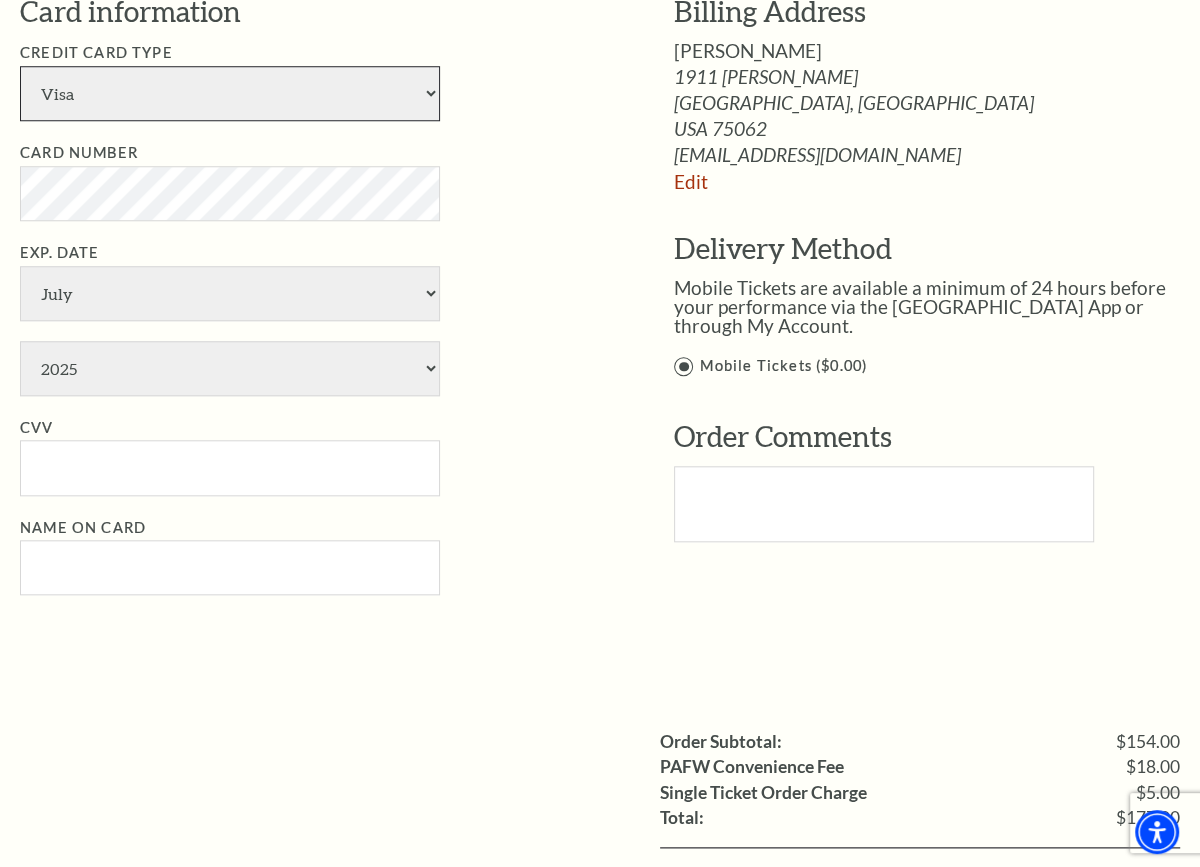 click on "American Express
Visa
Master Card
Discover" at bounding box center [230, 93] 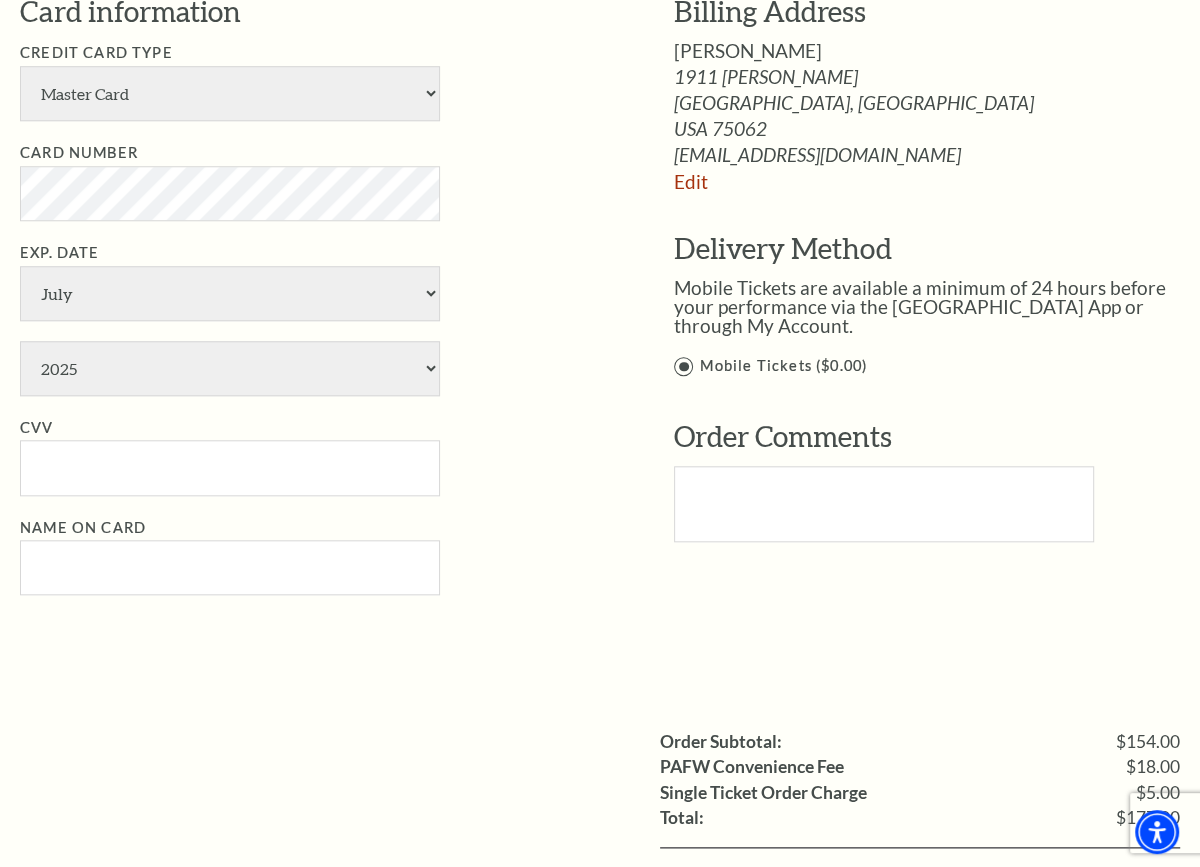 click on "Exp. Date
January
February
March
April
May
June
July
August
September
October
November
December
2025
2026
2027
2028
2029
2030
2031
2032
2033
2034" at bounding box center (317, 318) 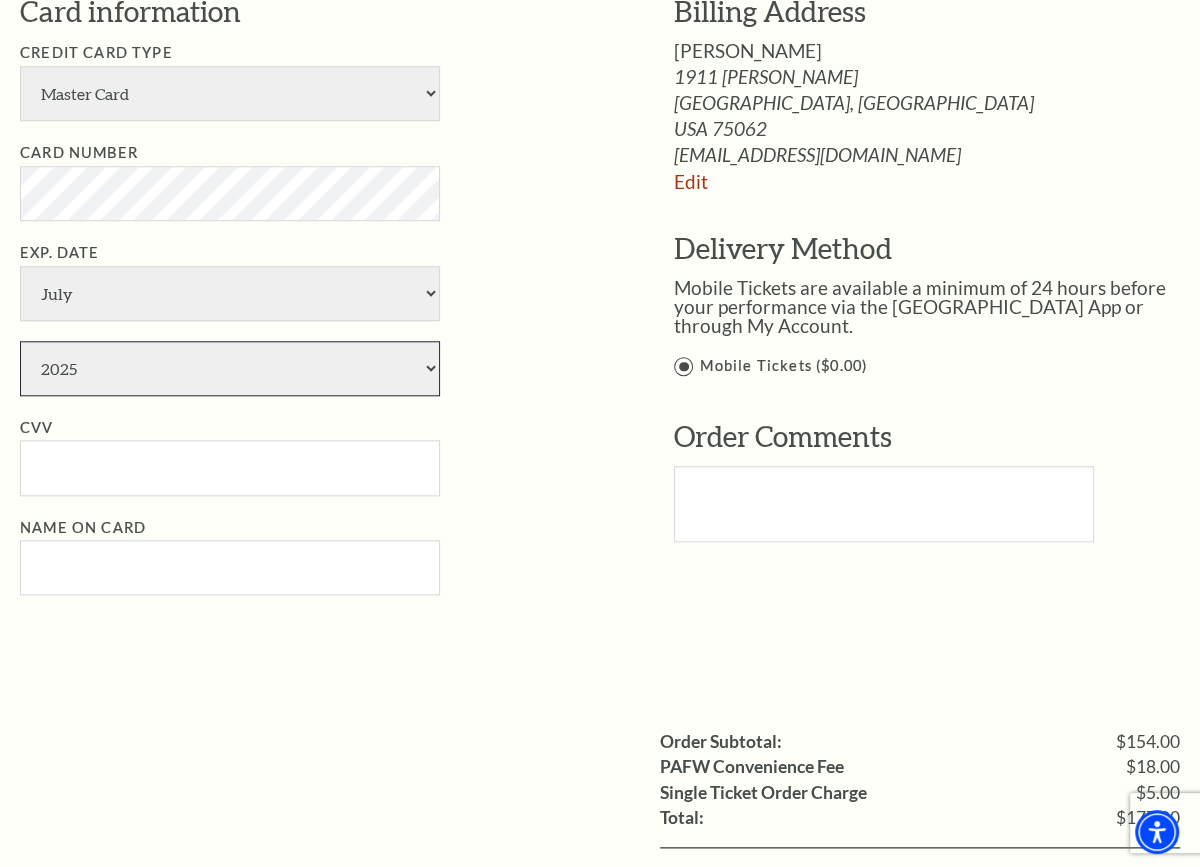 click on "2025
2026
2027
2028
2029
2030
2031
2032
2033
2034" at bounding box center (230, 368) 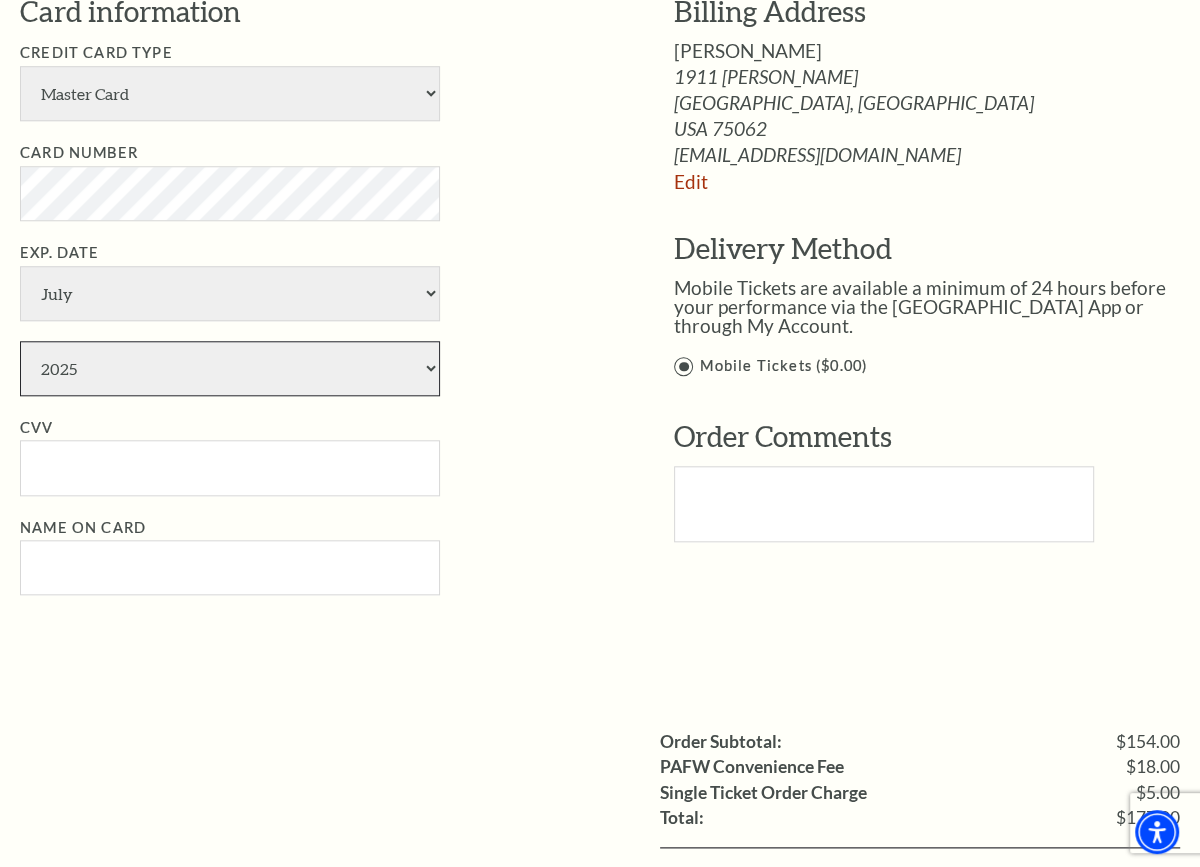 select on "2028" 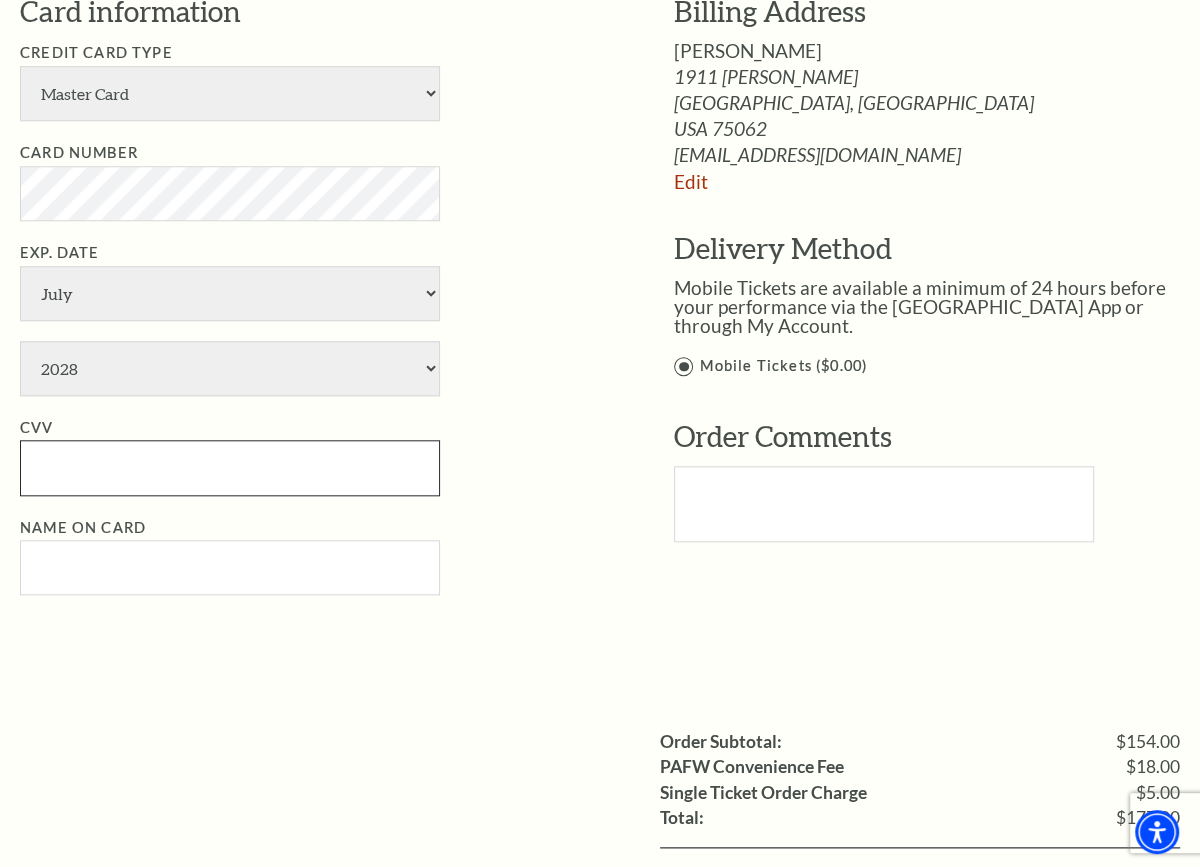 click on "CVV" at bounding box center (230, 467) 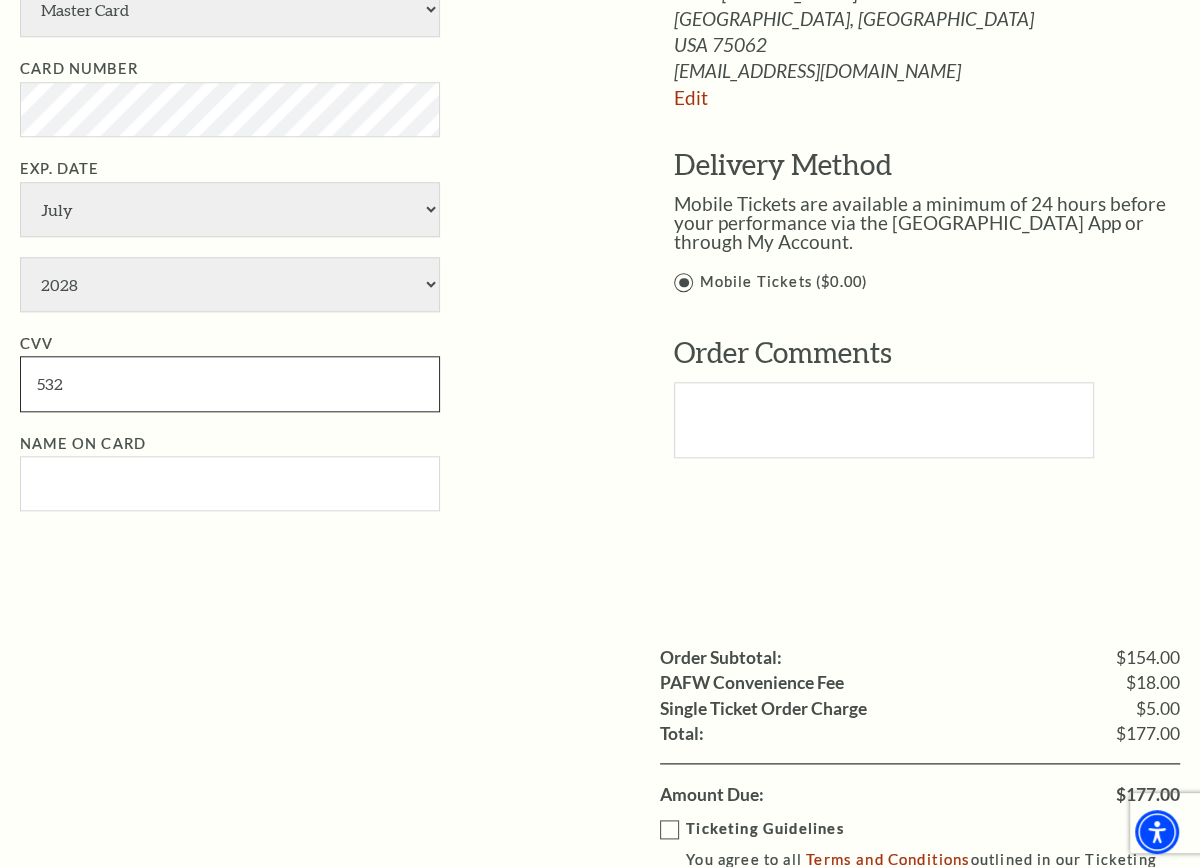 scroll, scrollTop: 1324, scrollLeft: 0, axis: vertical 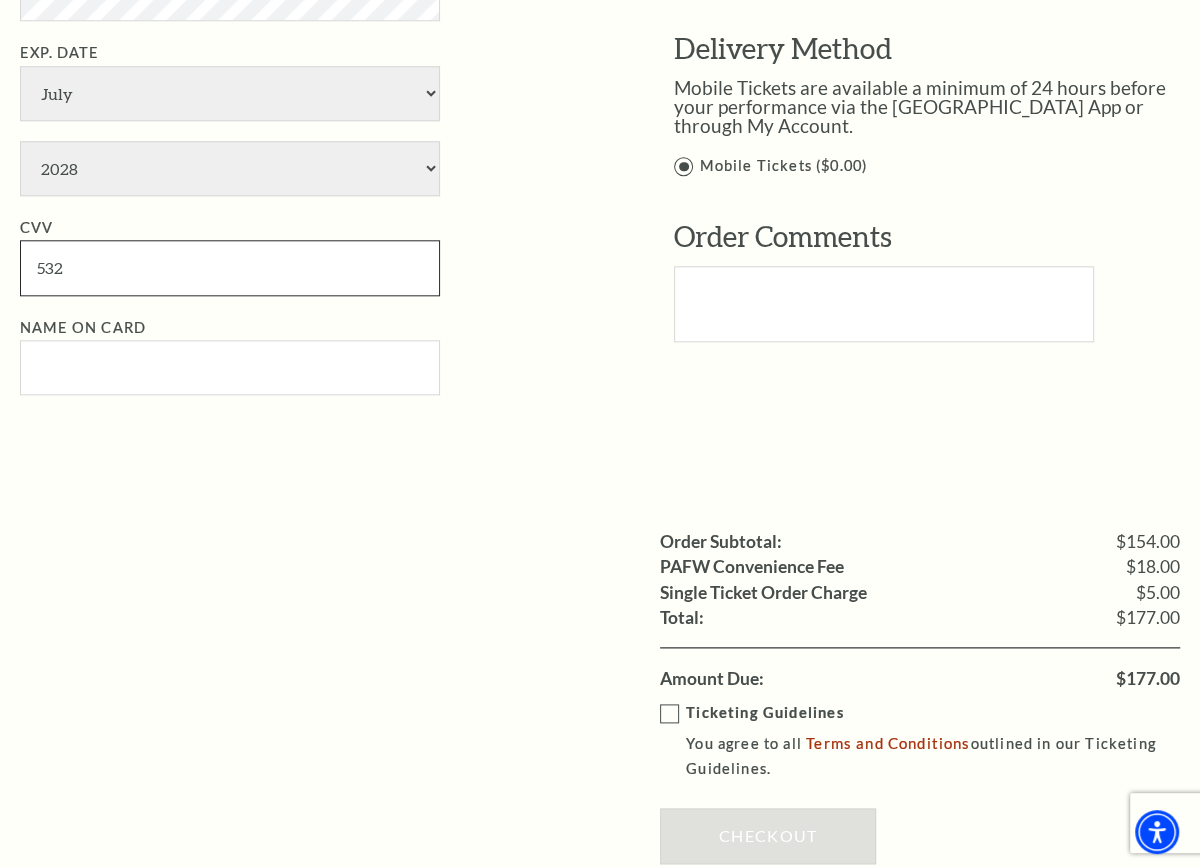 type on "532" 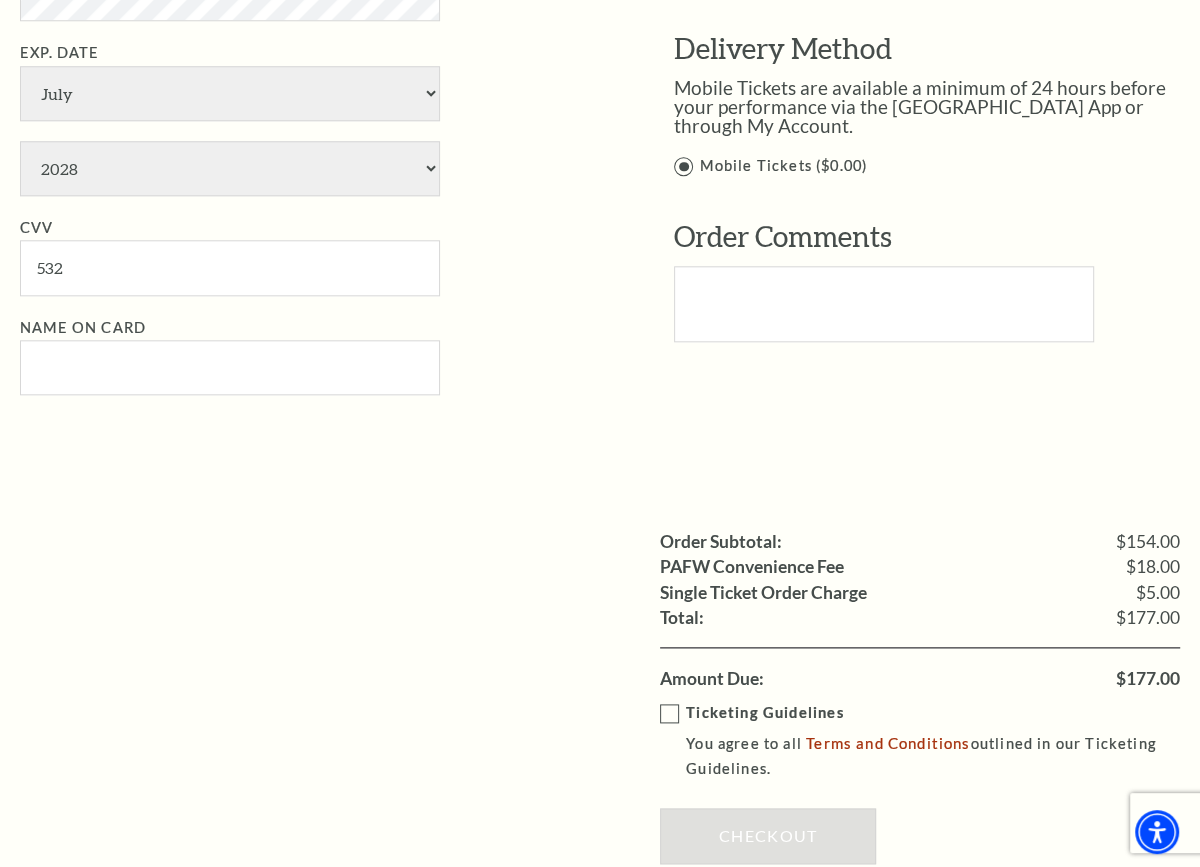 click on "[PERSON_NAME]" at bounding box center [748, -150] 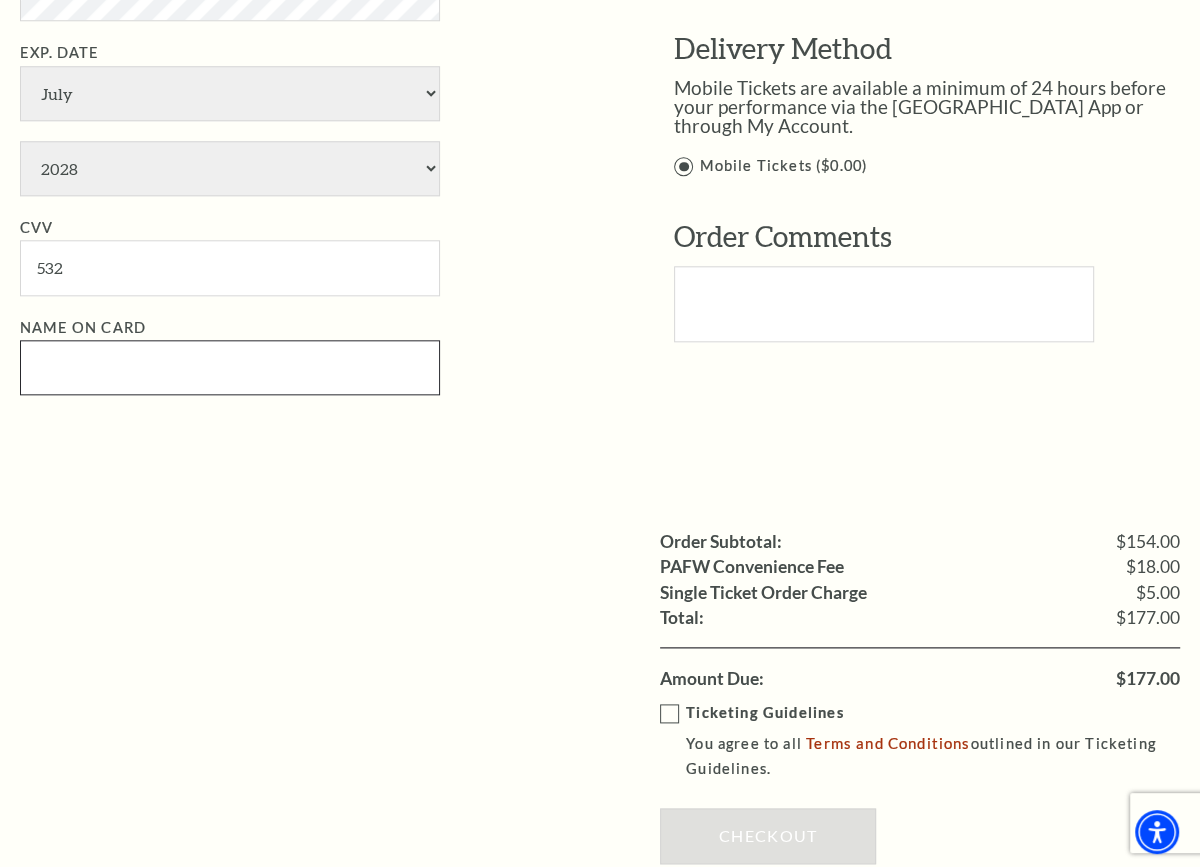 click on "Name on Card" at bounding box center [230, 367] 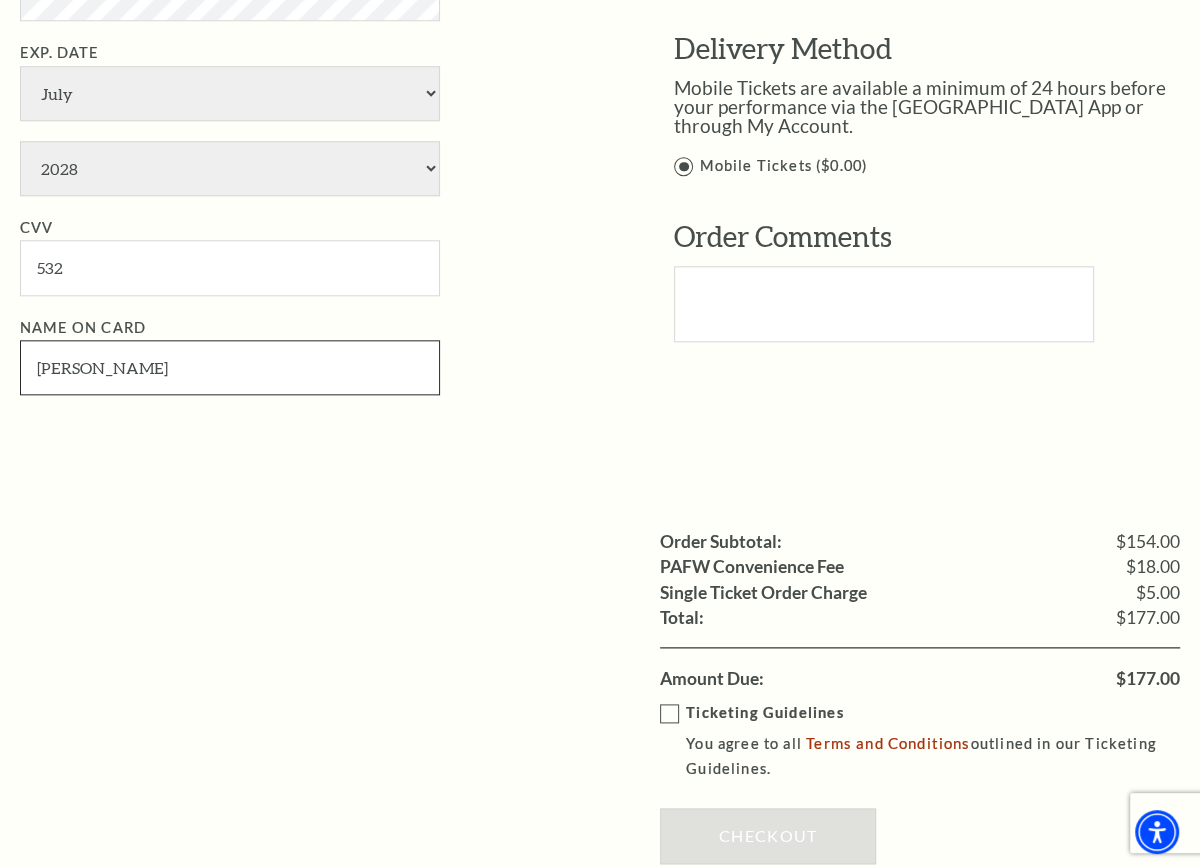 type on "[PERSON_NAME]" 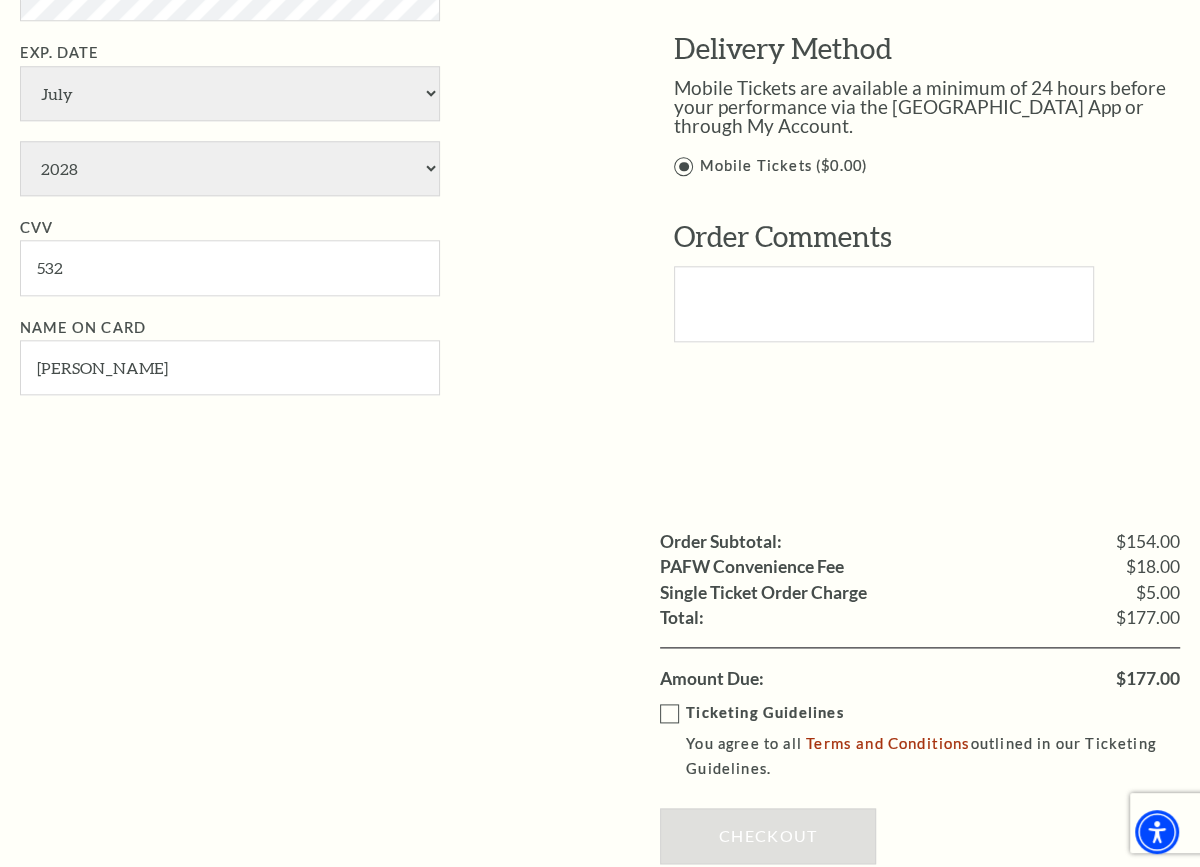 click on "Billing Address
Jameson Morris
1911 Dennis St
Irving,
TX
bluejeansandboots92@gmail.com Edit" at bounding box center (941, -109) 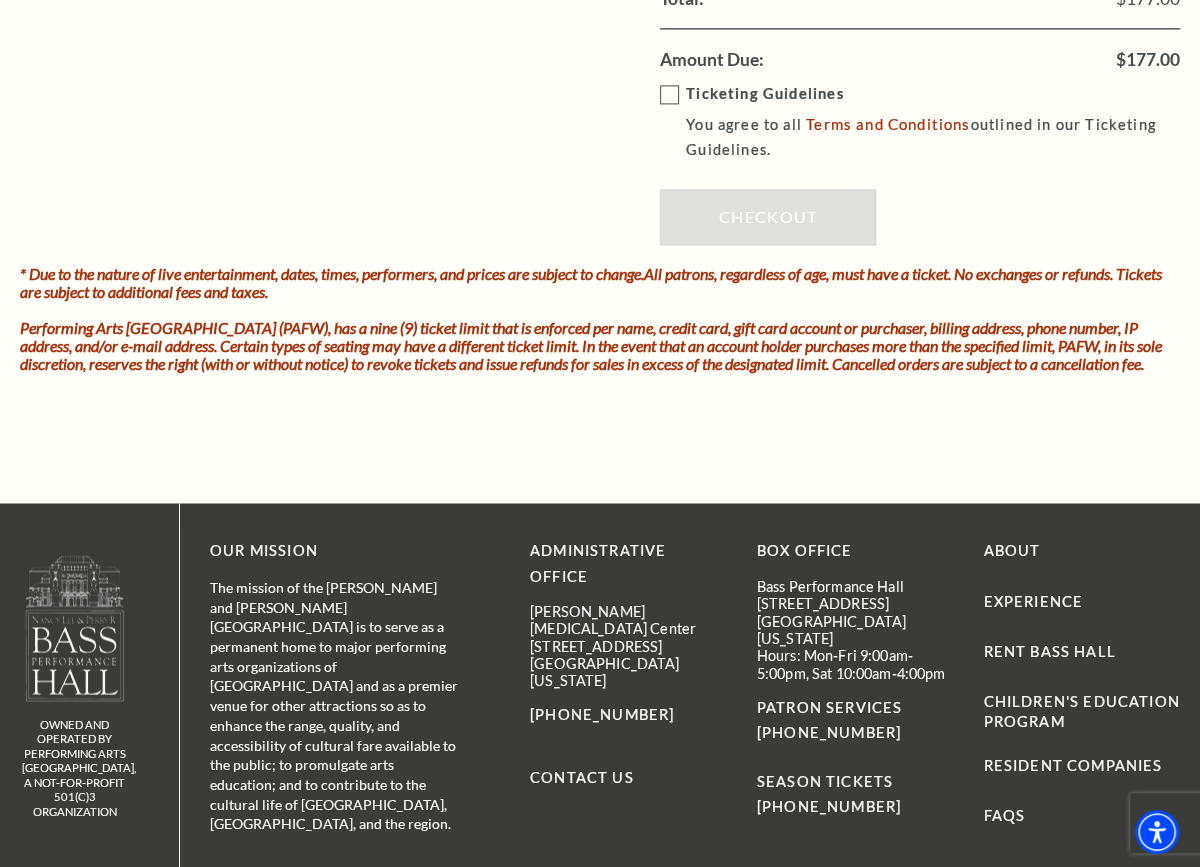 scroll, scrollTop: 2084, scrollLeft: 0, axis: vertical 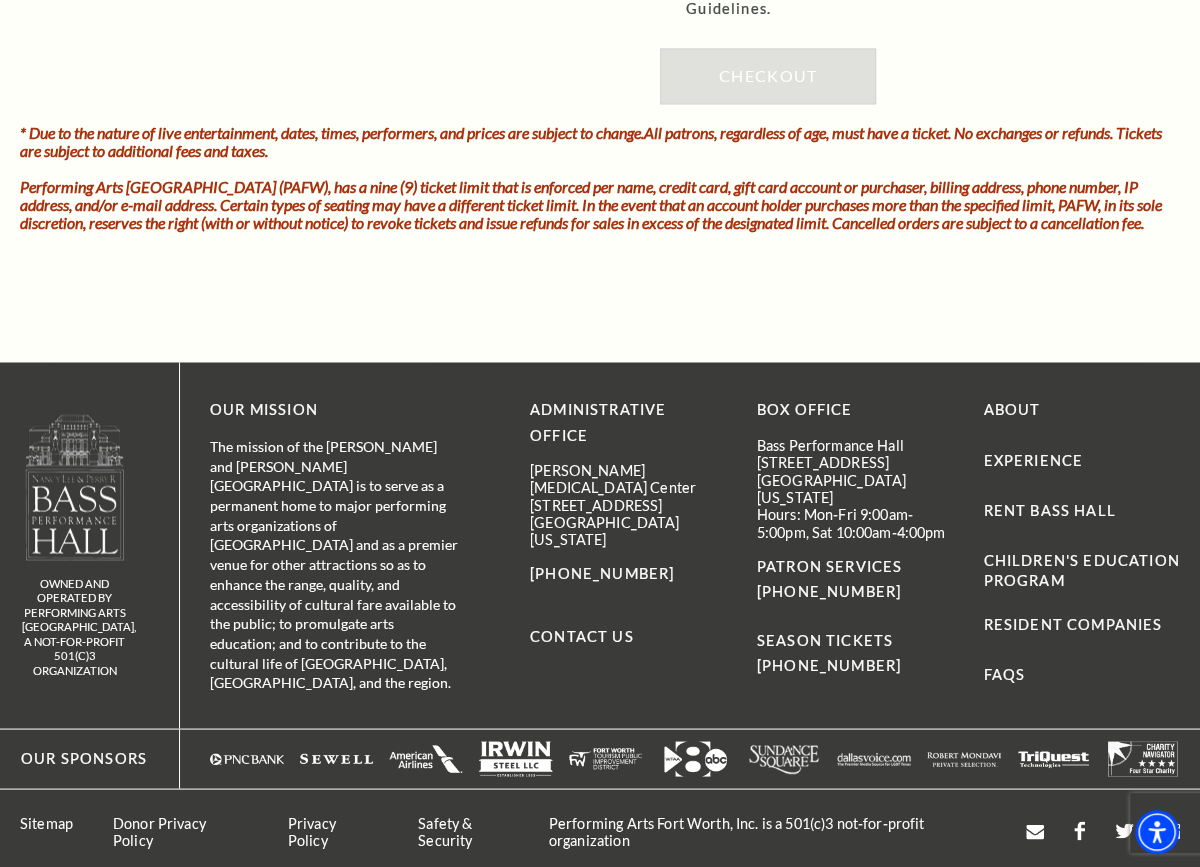 click on "Ticketing Guidelines
You agree to all   Terms and Conditions  outlined in our Ticketing Guidelines." at bounding box center (934, -19) 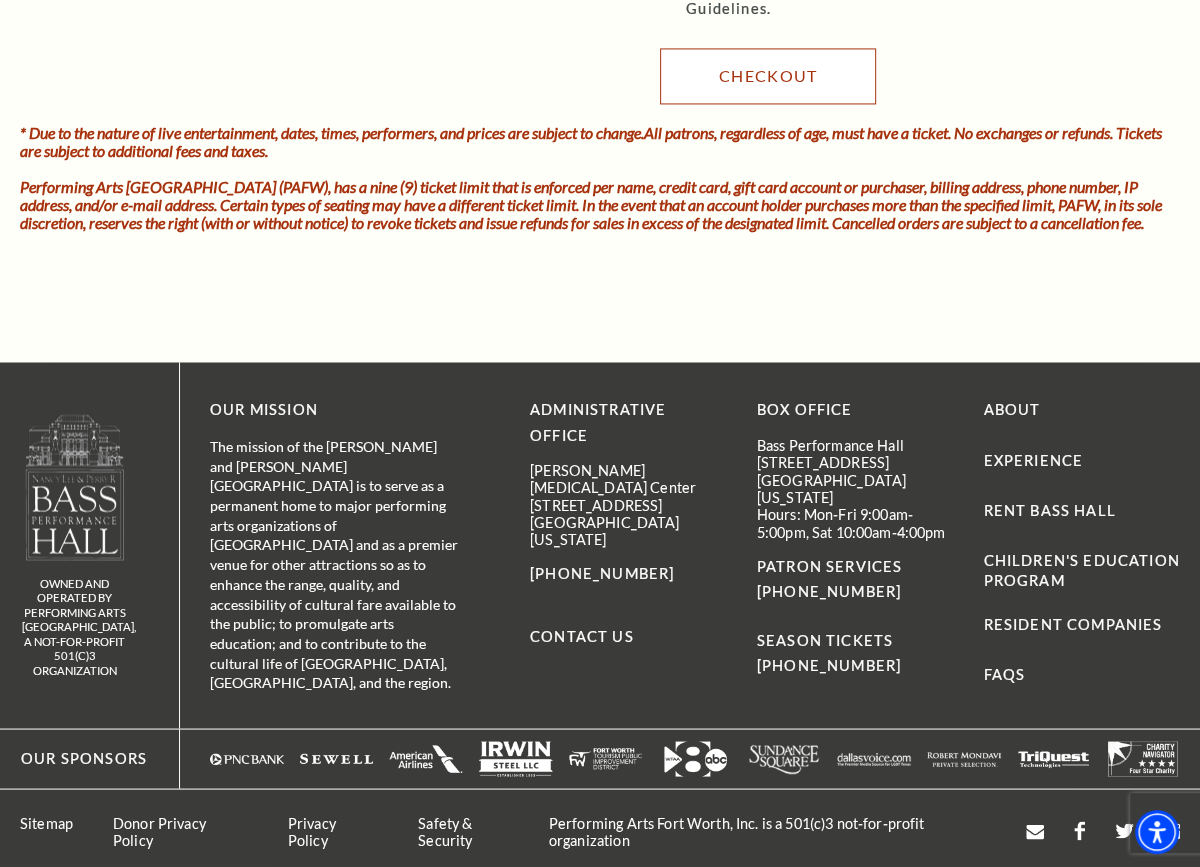 click on "Checkout" at bounding box center [768, 76] 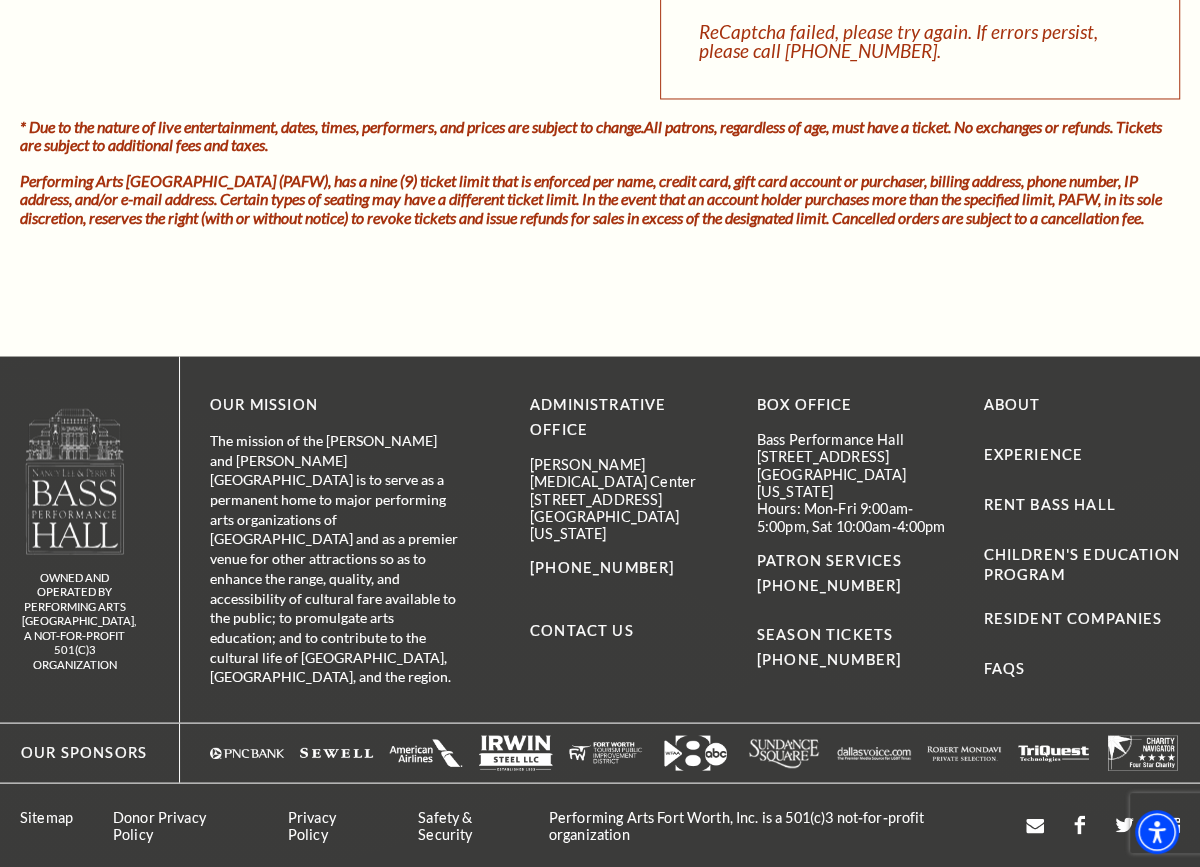 scroll, scrollTop: 2357, scrollLeft: 0, axis: vertical 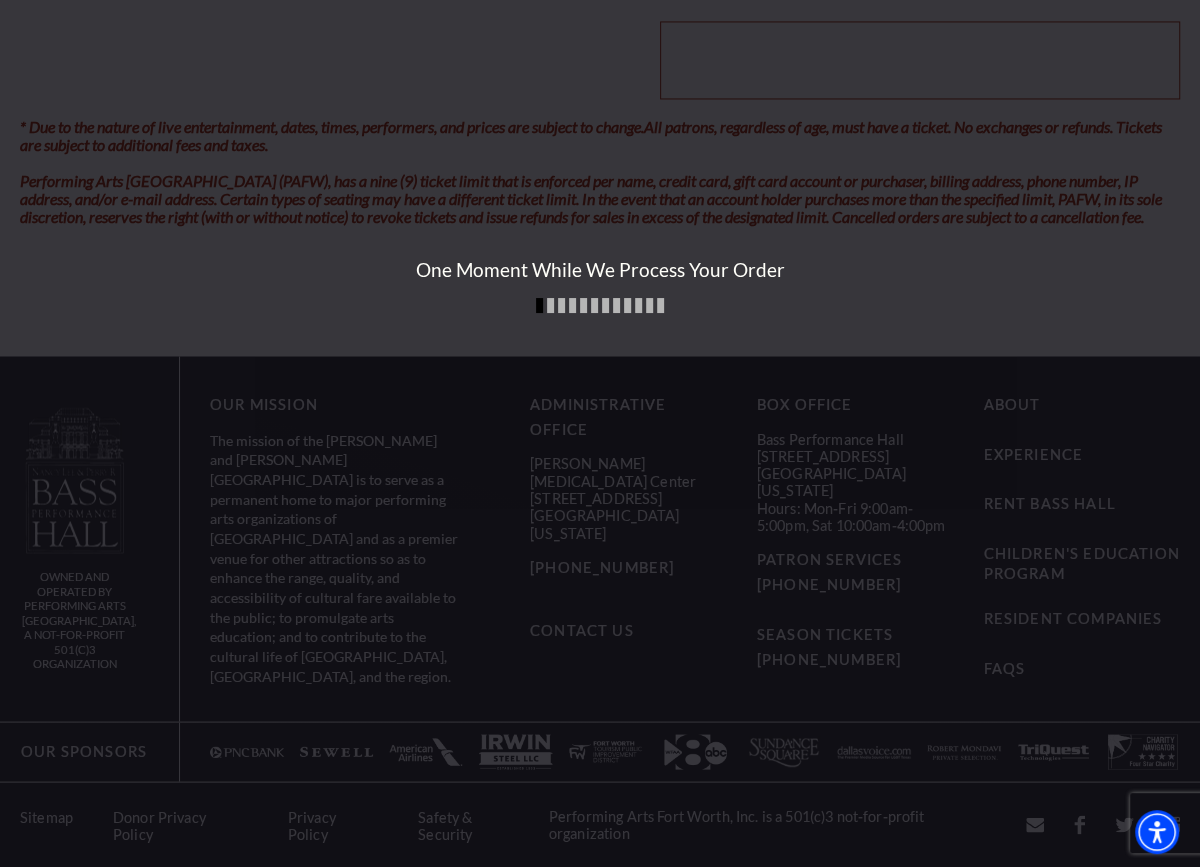 click on "Payment Header
Checkout  /  Payment
Complete Purchase
Single Ticket
Show Details
2 Edit" at bounding box center [600, -845] 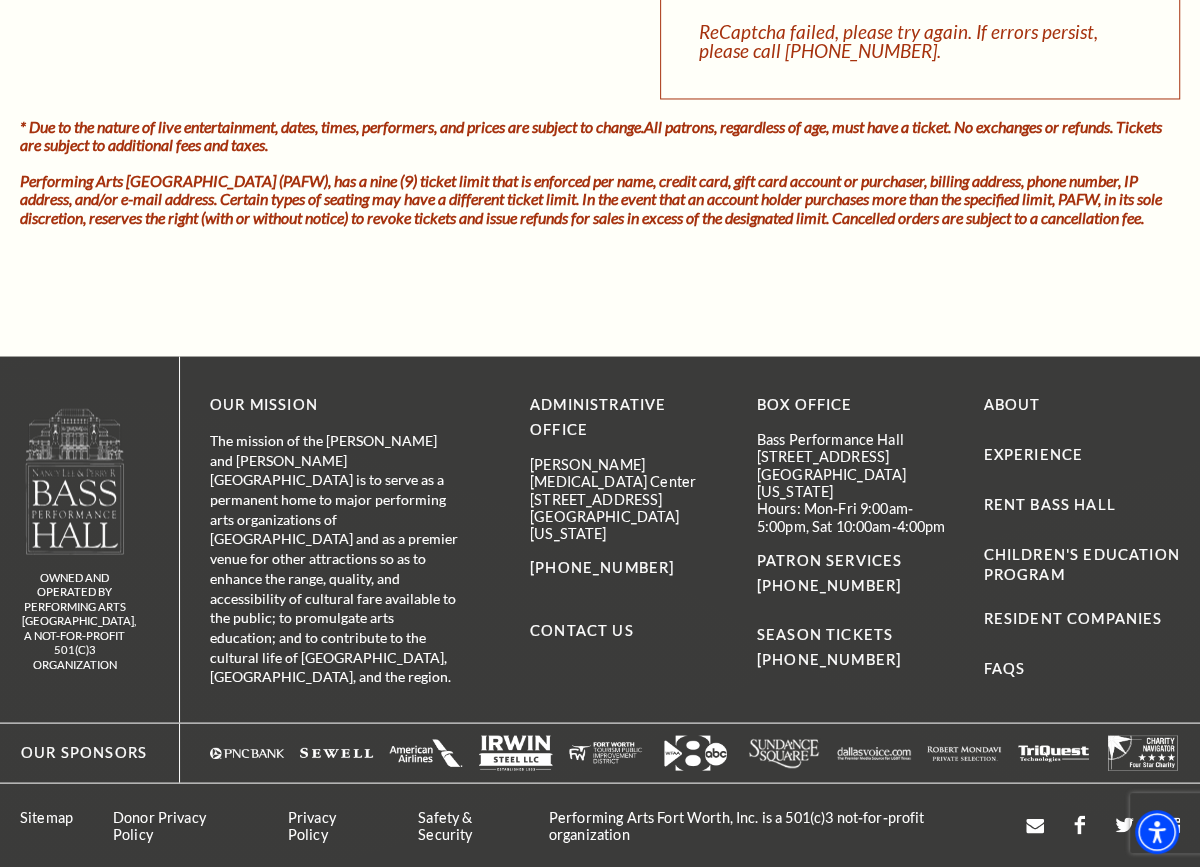 click on "Checkout" at bounding box center [768, -122] 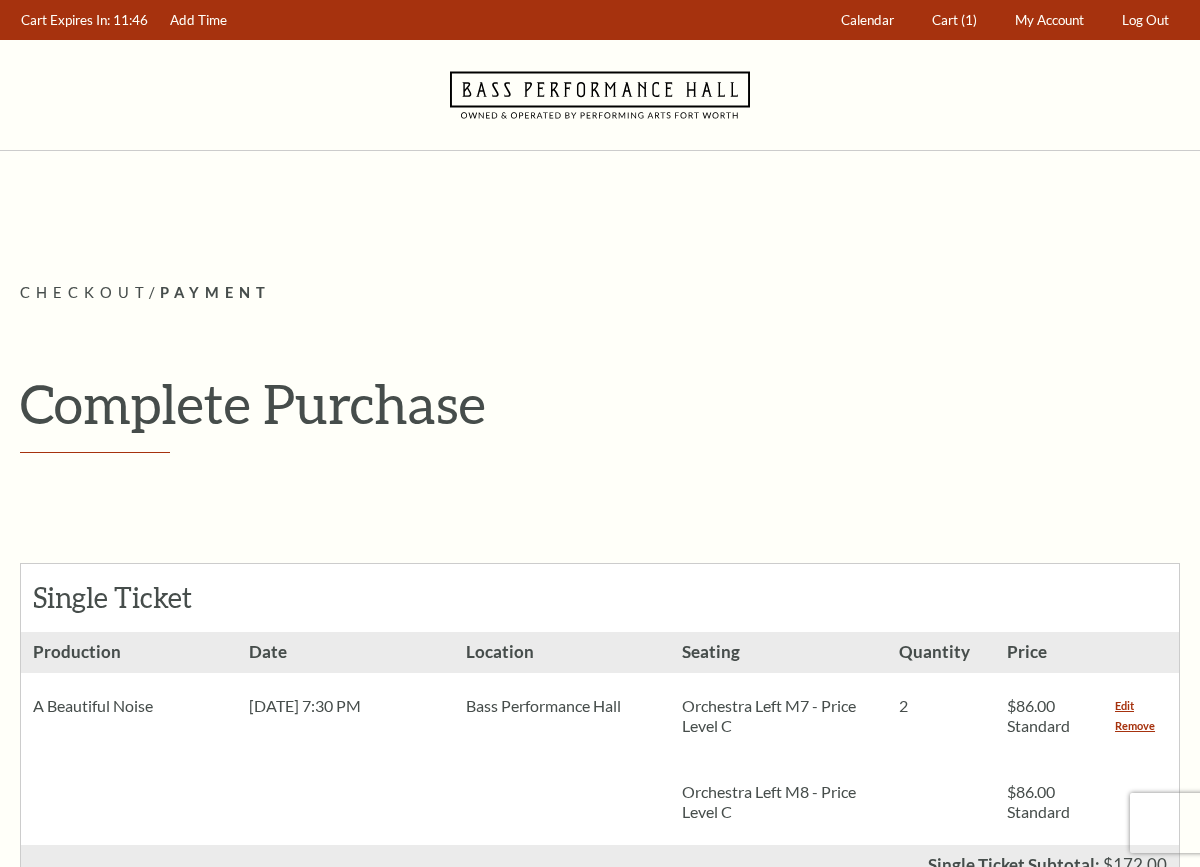 scroll, scrollTop: 2357, scrollLeft: 0, axis: vertical 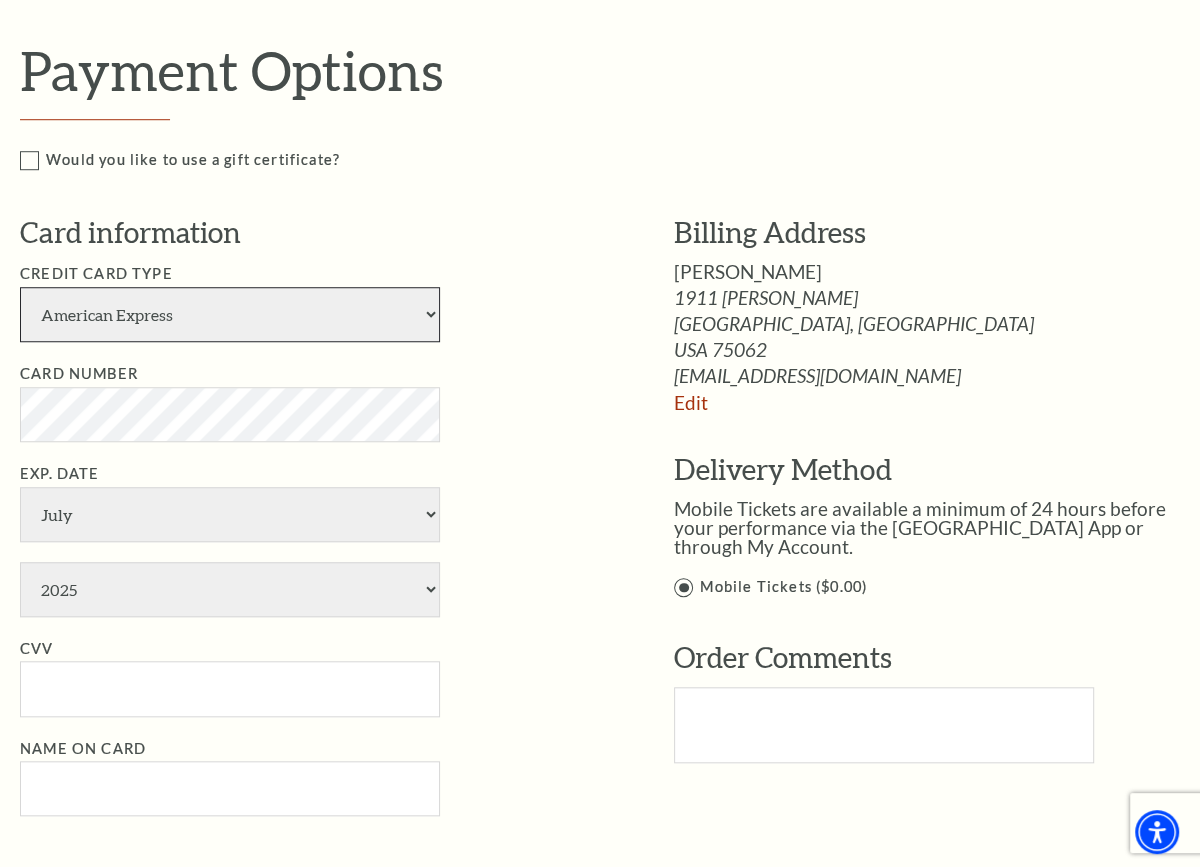 click on "American Express
Visa
Master Card
Discover" at bounding box center (230, 314) 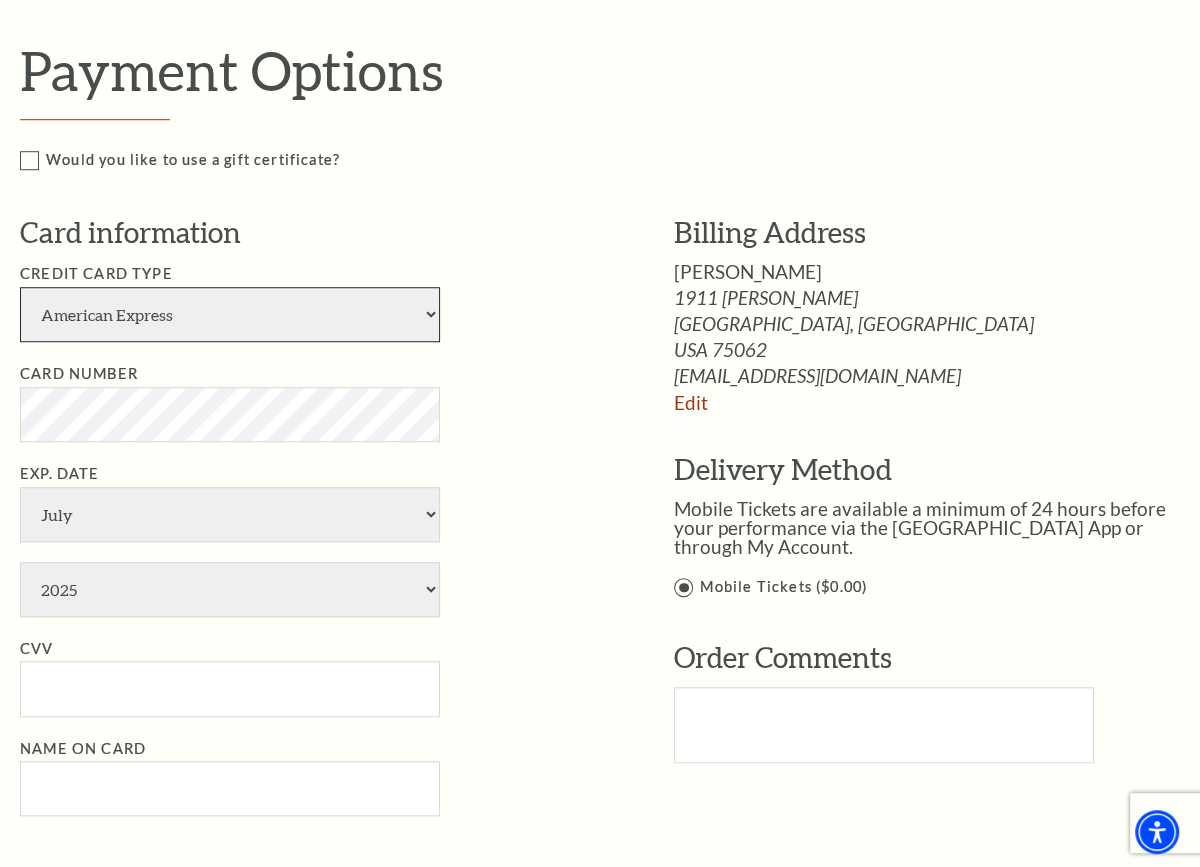 select on "25" 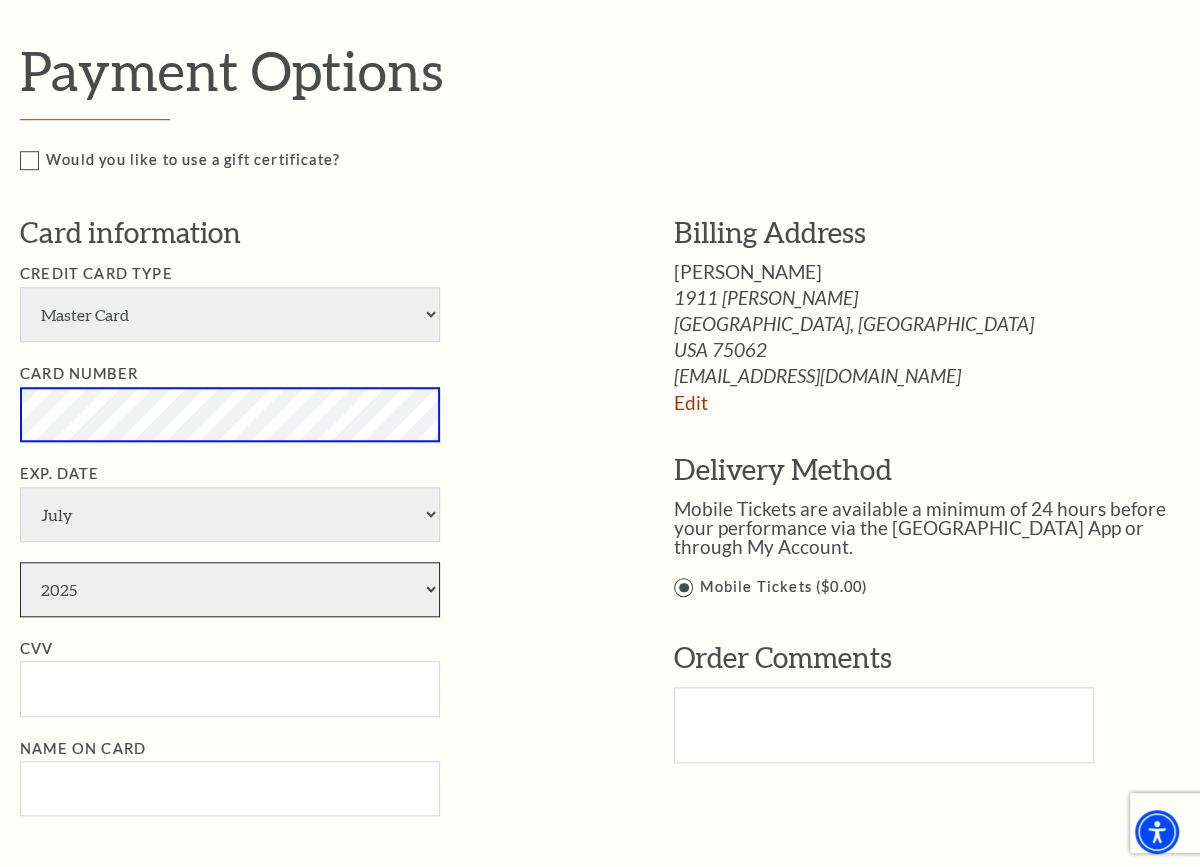 click on "2025
2026
2027
2028
2029
2030
2031
2032
2033
2034" at bounding box center [230, 589] 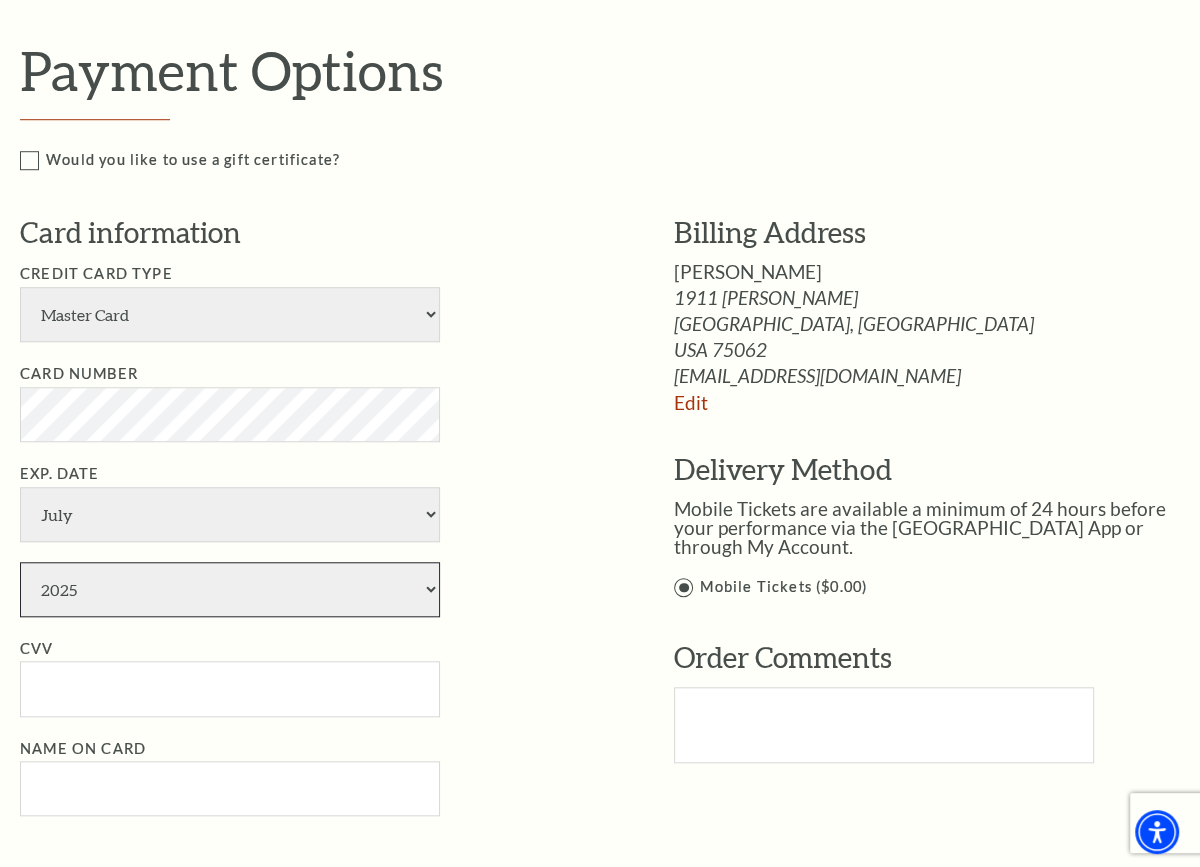 select on "2028" 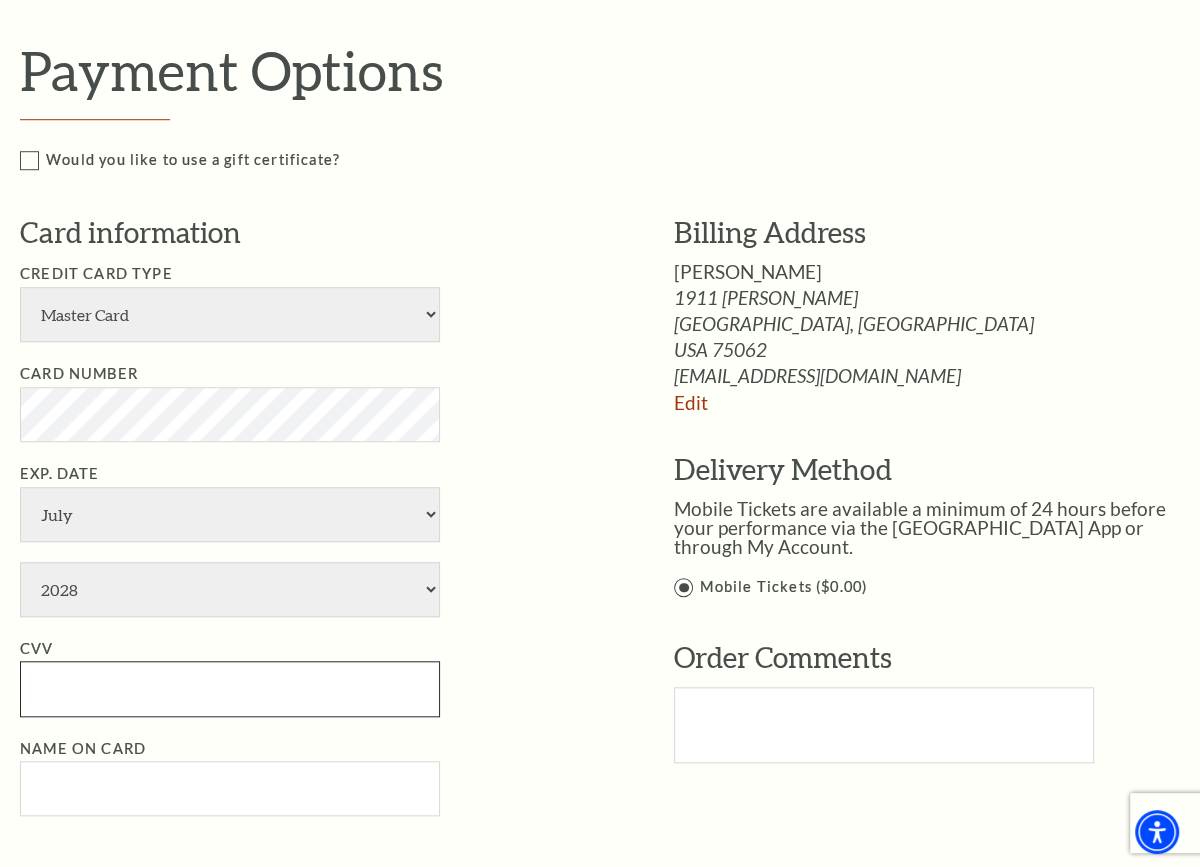 click on "CVV" at bounding box center [230, 688] 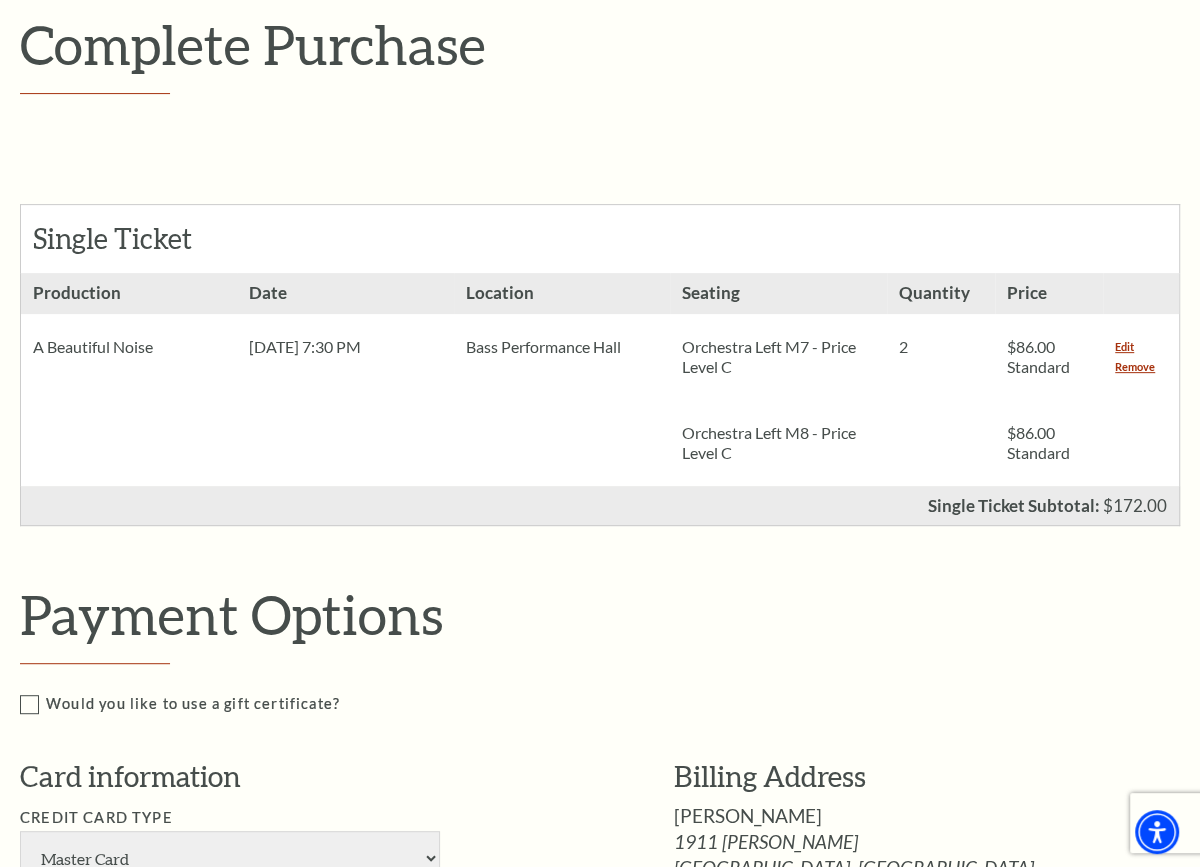 scroll, scrollTop: 1399, scrollLeft: 0, axis: vertical 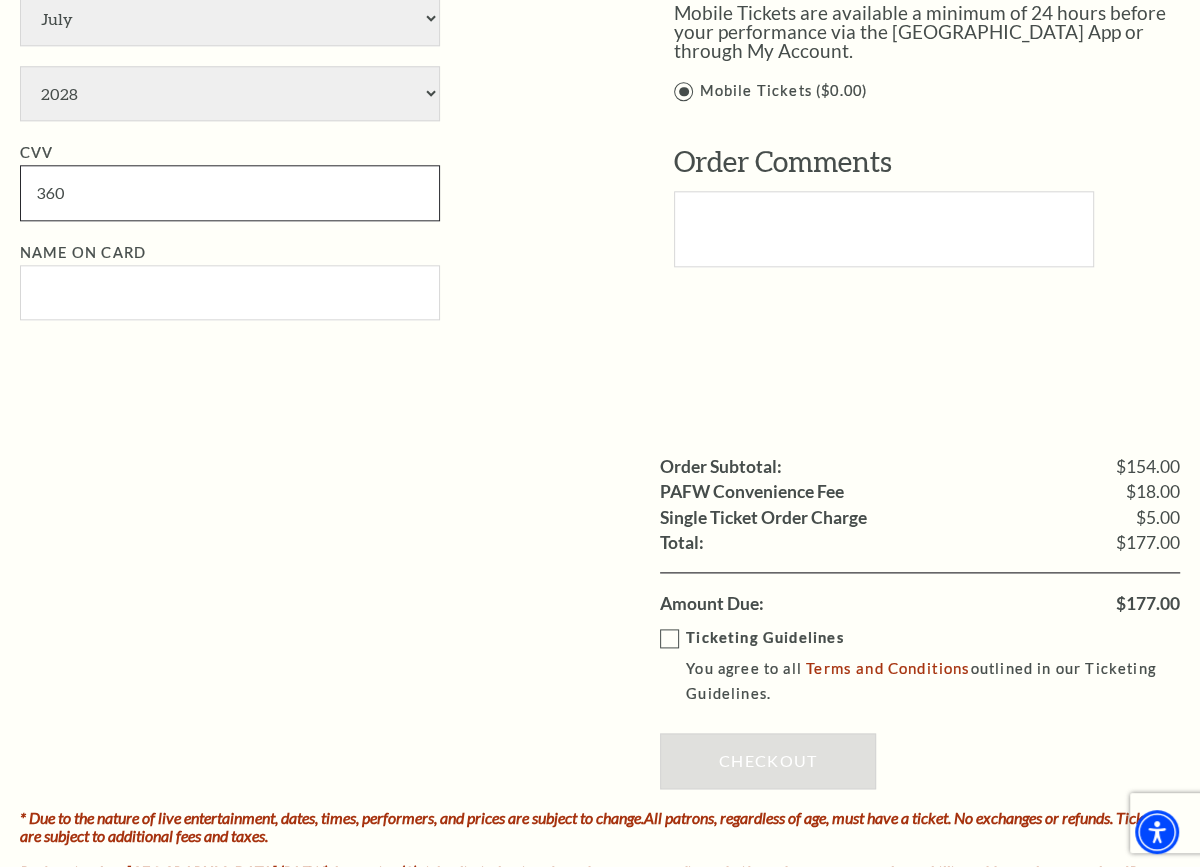 type on "360" 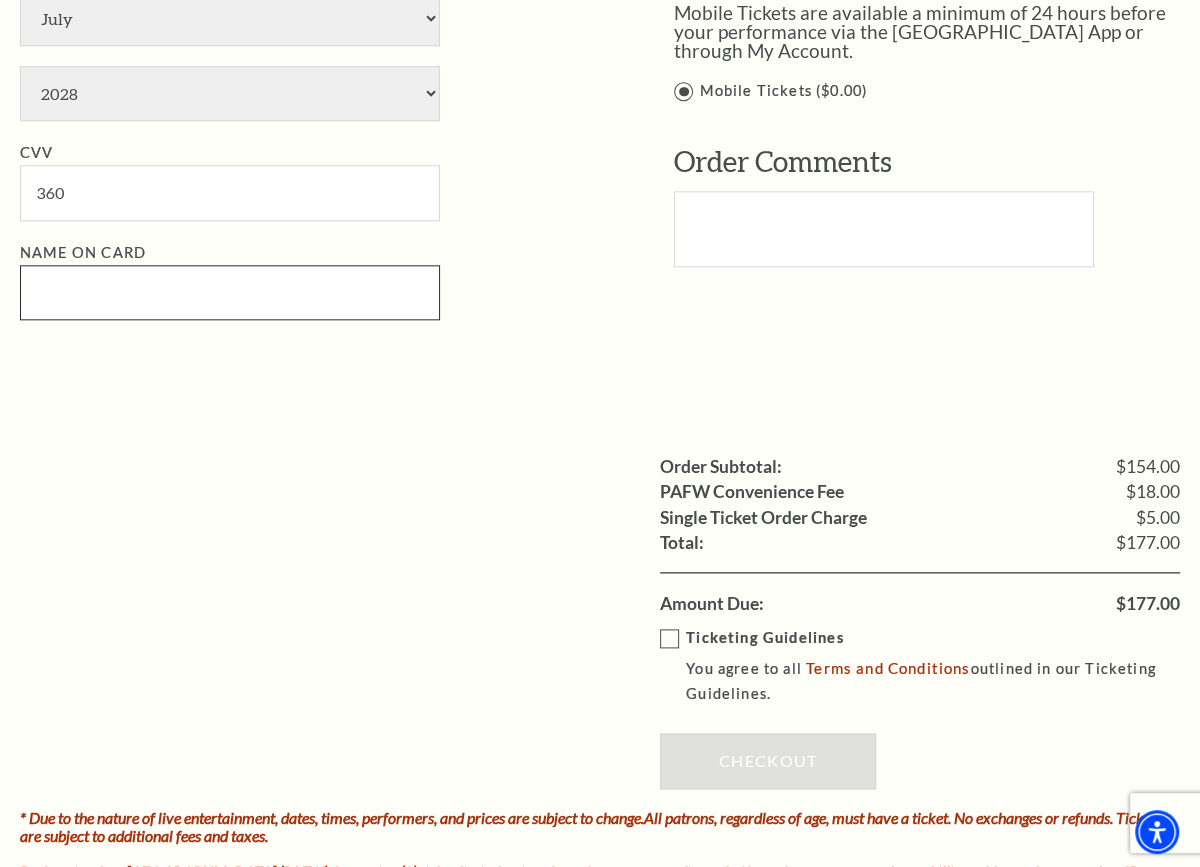 click on "Name on Card" at bounding box center [230, 292] 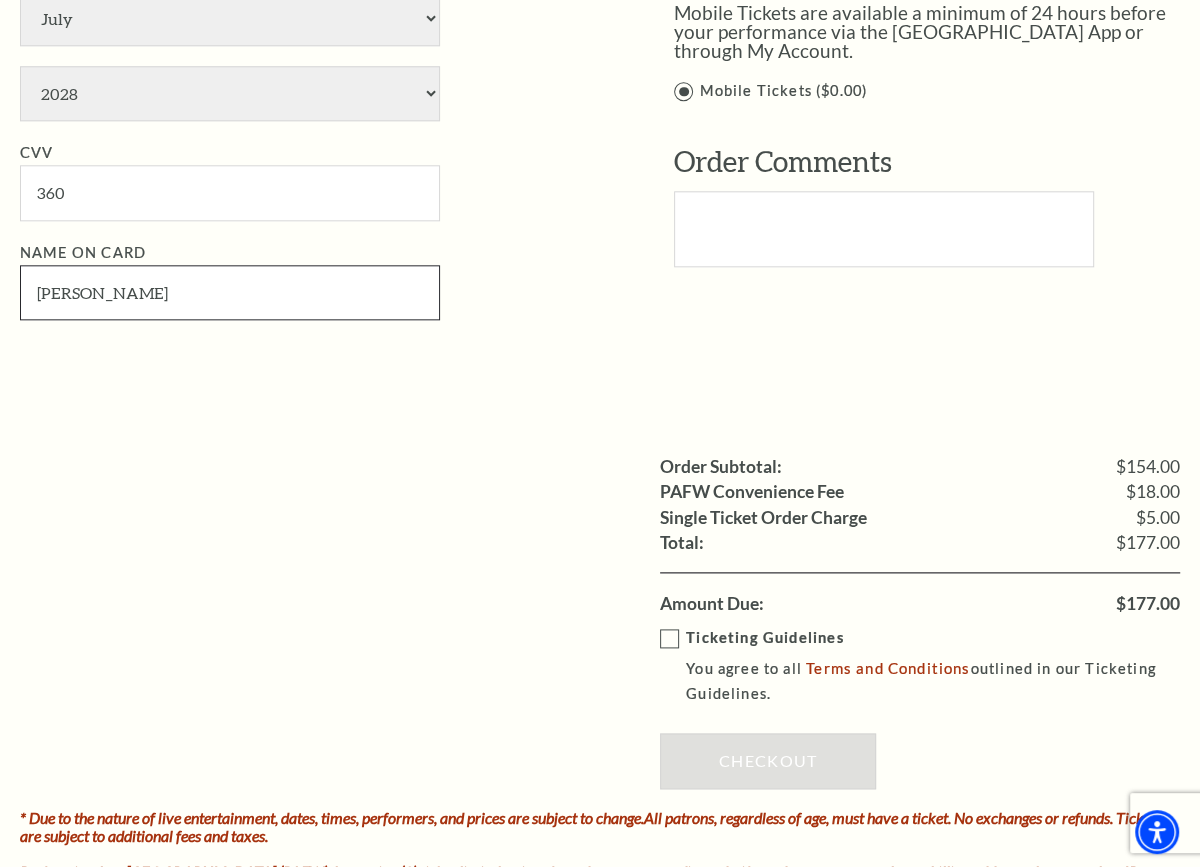 type on "[PERSON_NAME]" 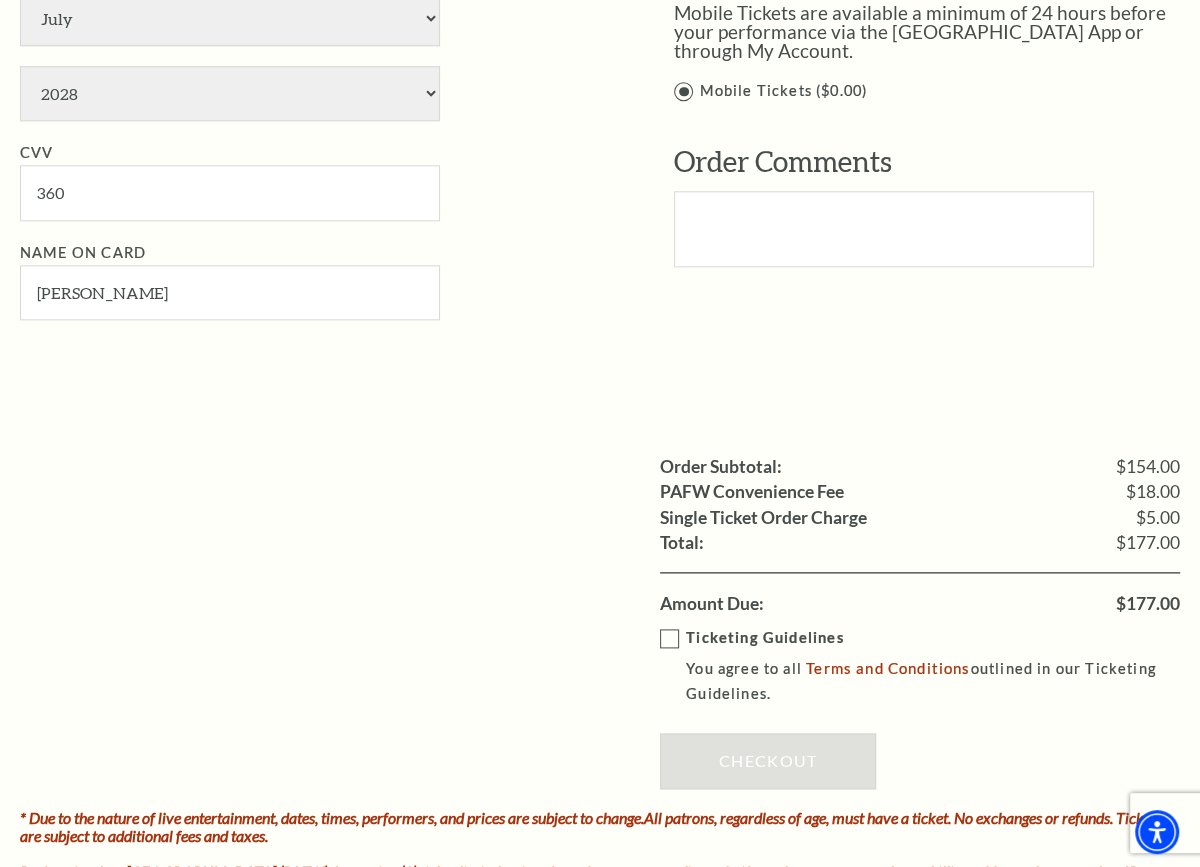 click on "Billing Address" at bounding box center (941, -263) 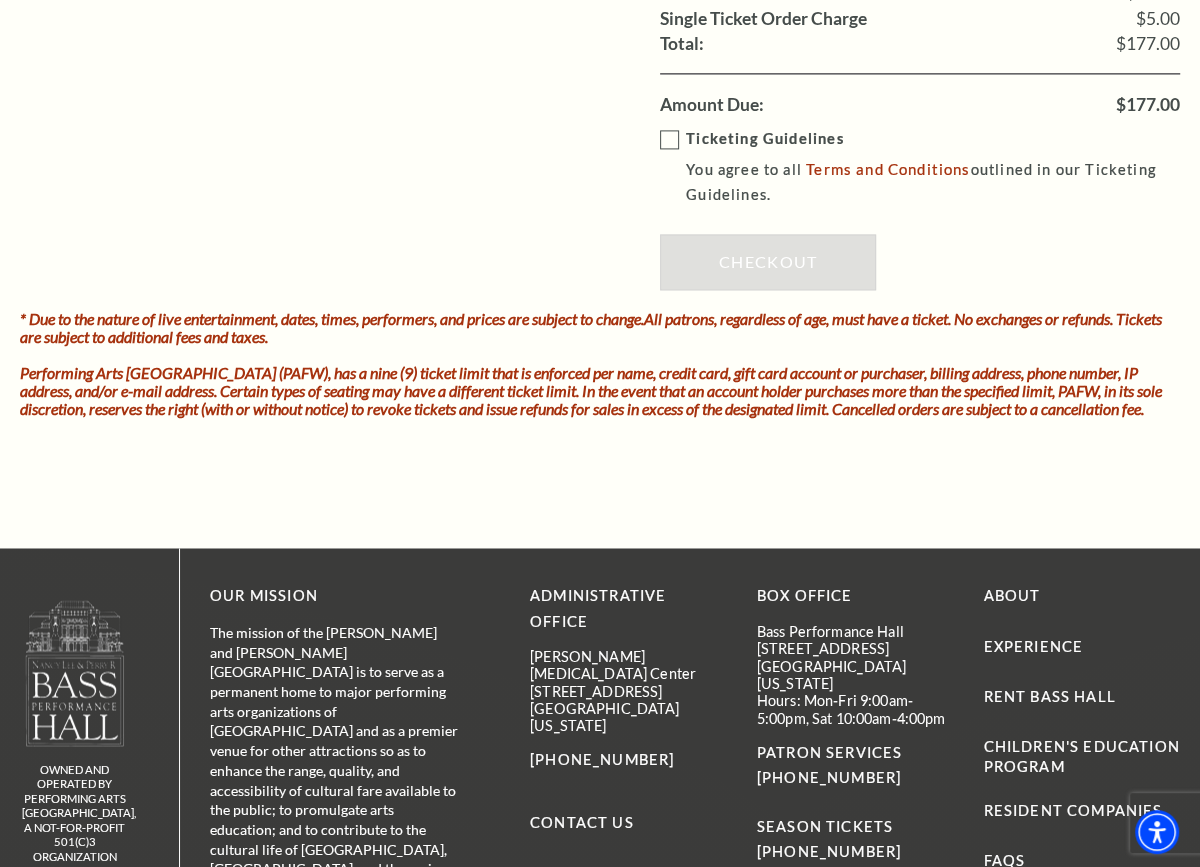 scroll, scrollTop: 2125, scrollLeft: 0, axis: vertical 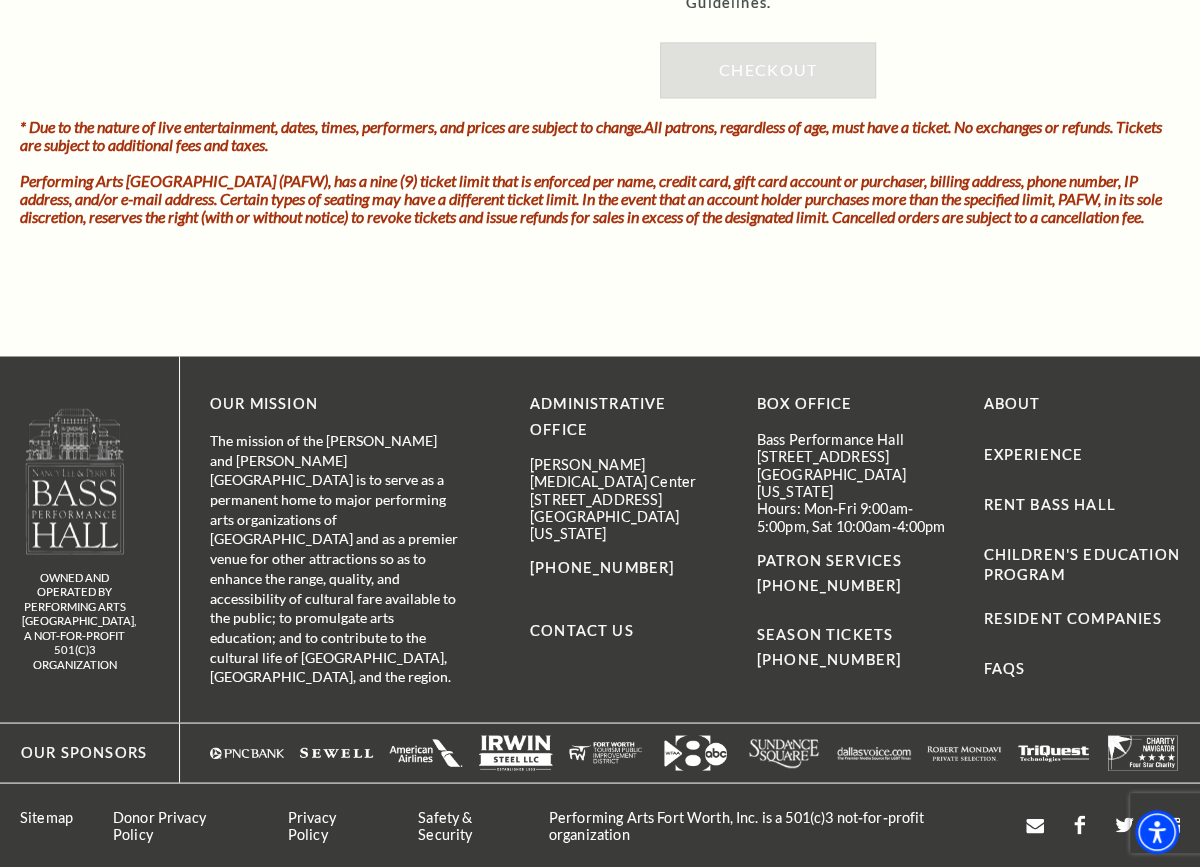 click on "Ticketing Guidelines
You agree to all   Terms and Conditions  outlined in our Ticketing Guidelines." at bounding box center [934, -25] 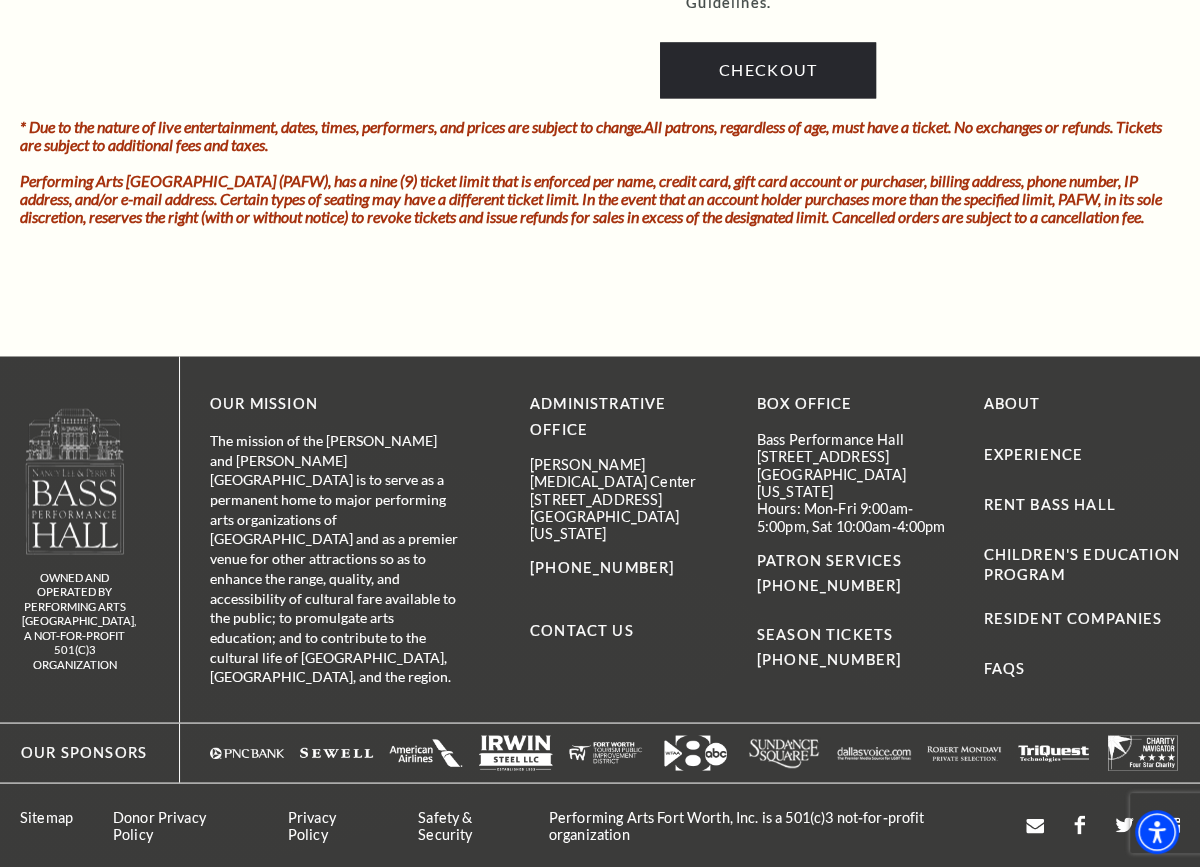 click on "Ticketing Guidelines
You agree to all   Terms and Conditions  outlined in our Ticketing Guidelines.
Checkout
We're sorry but we encountered an errror while processing your order." at bounding box center [920, 21] 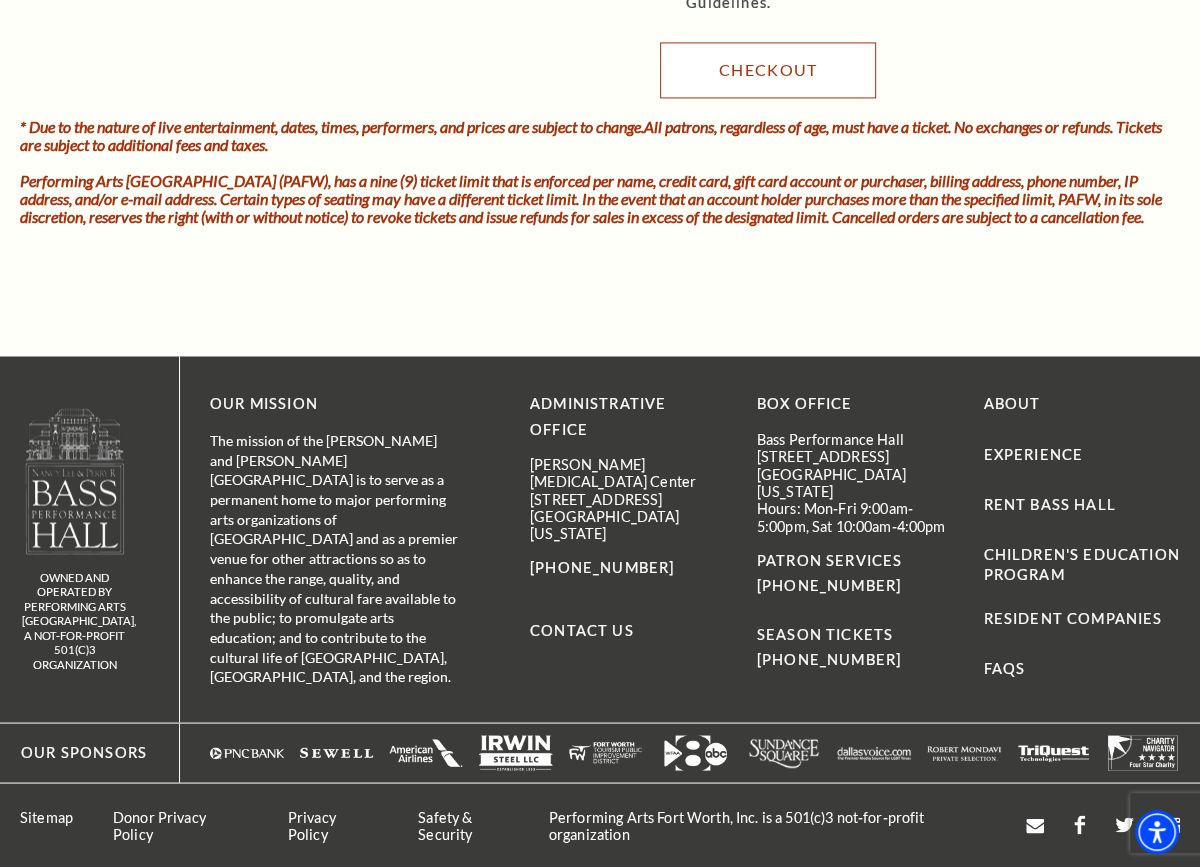 click on "Checkout" at bounding box center (768, 70) 